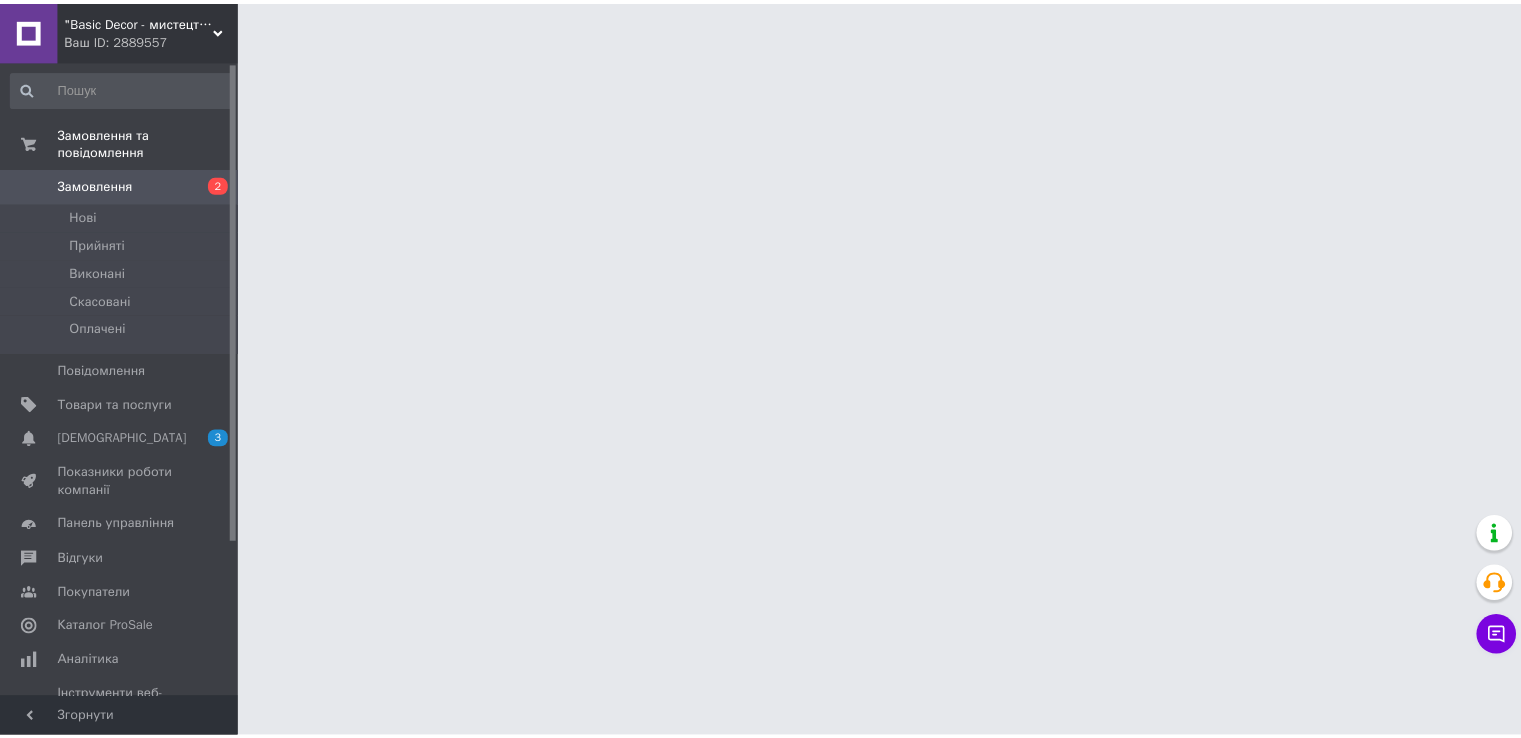 scroll, scrollTop: 0, scrollLeft: 0, axis: both 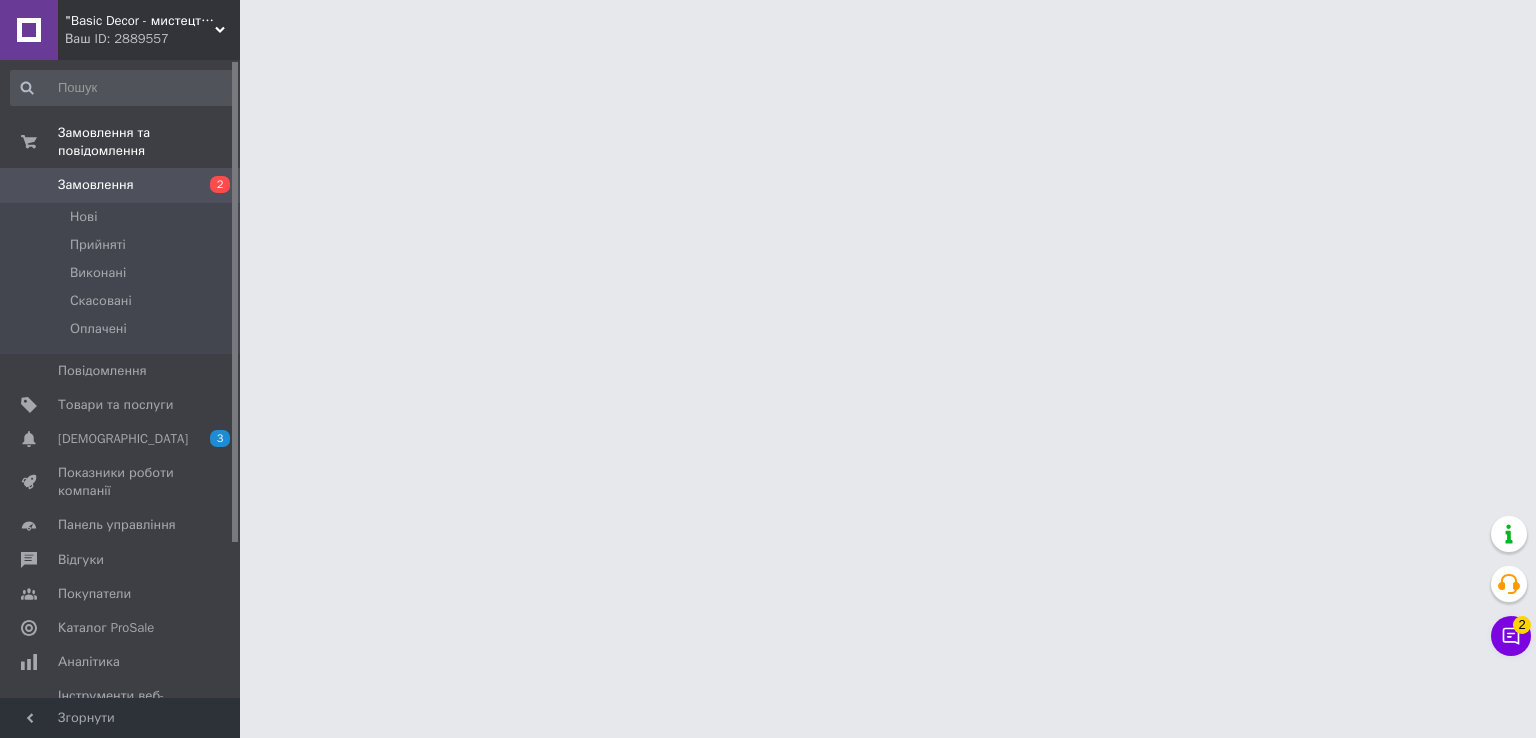 click on "Замовлення" at bounding box center [121, 185] 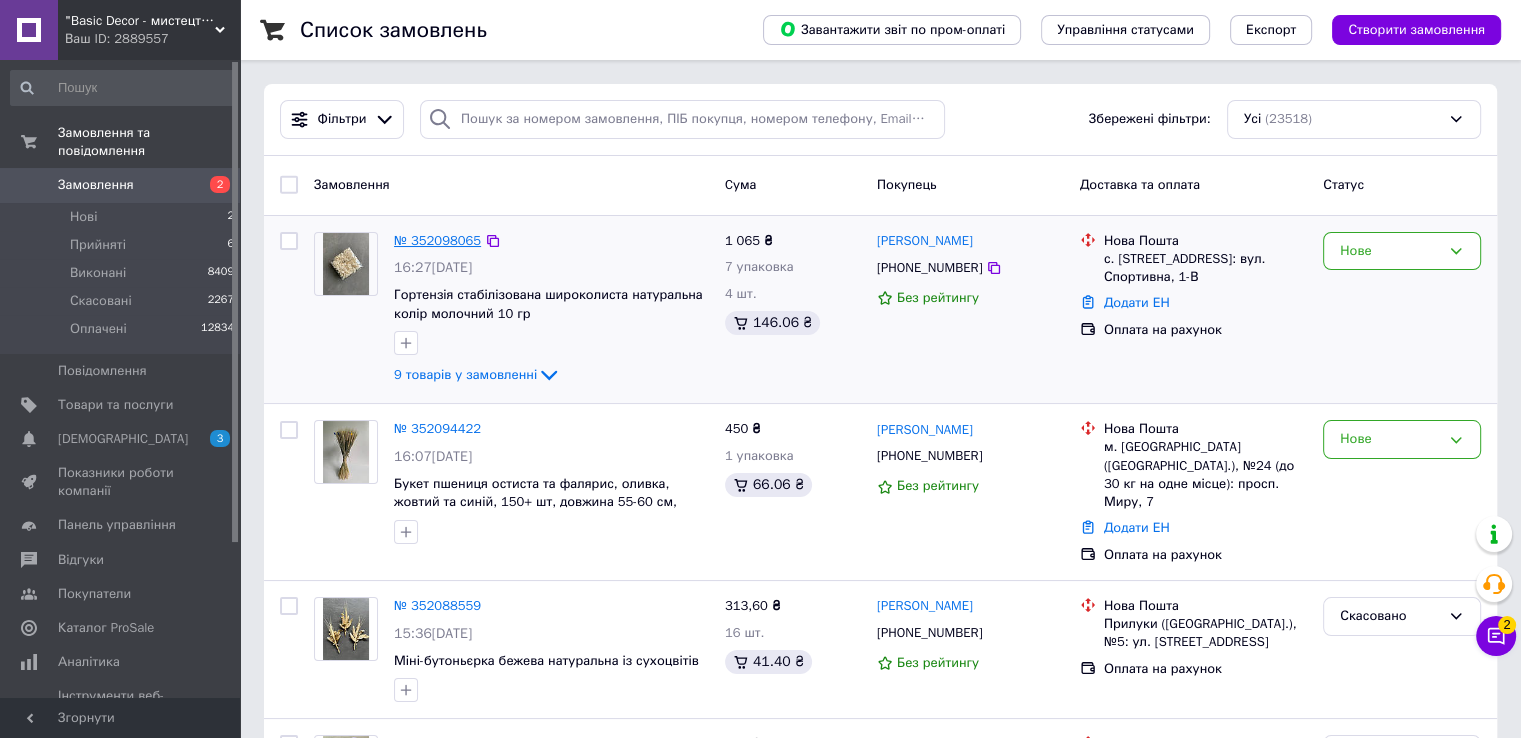 click on "№ 352098065" at bounding box center [437, 240] 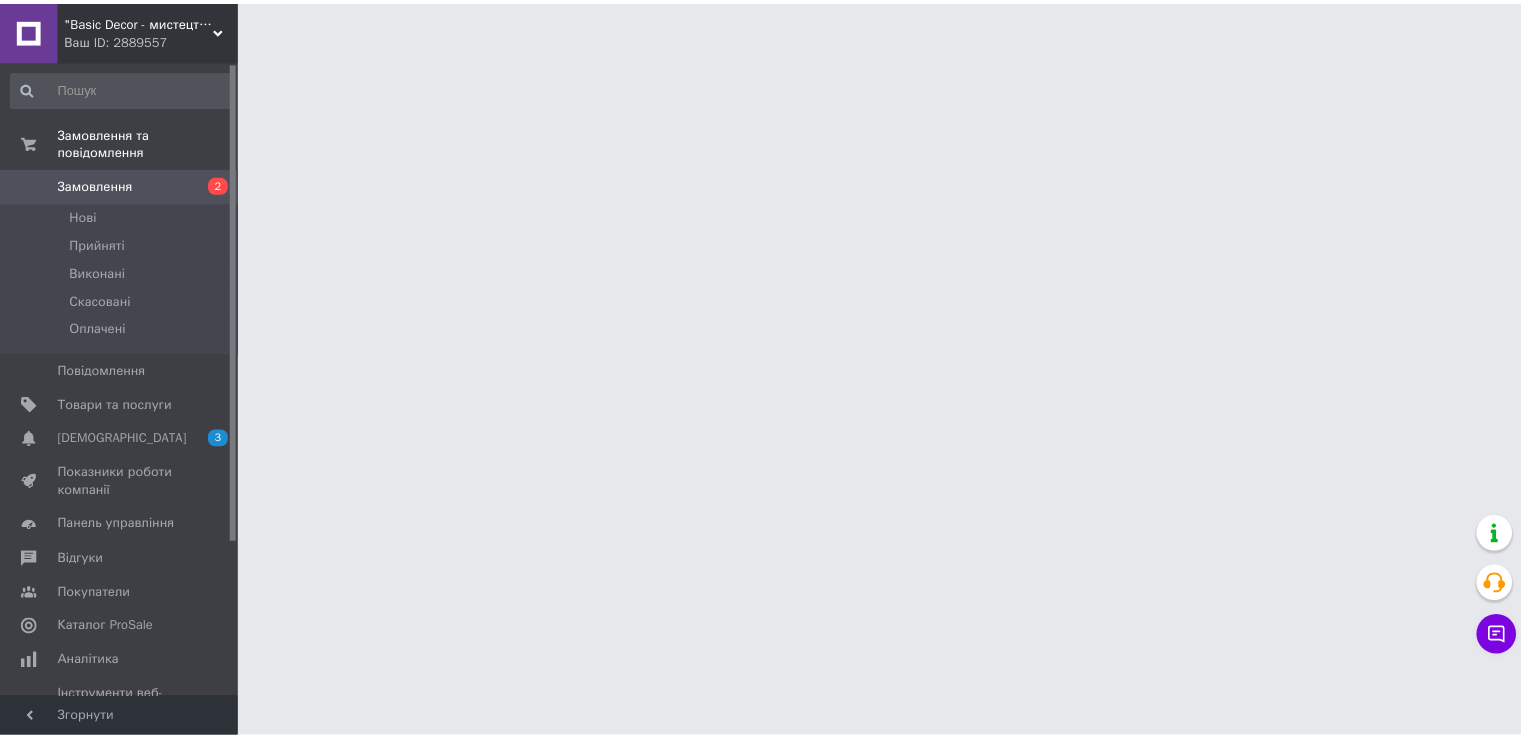 scroll, scrollTop: 0, scrollLeft: 0, axis: both 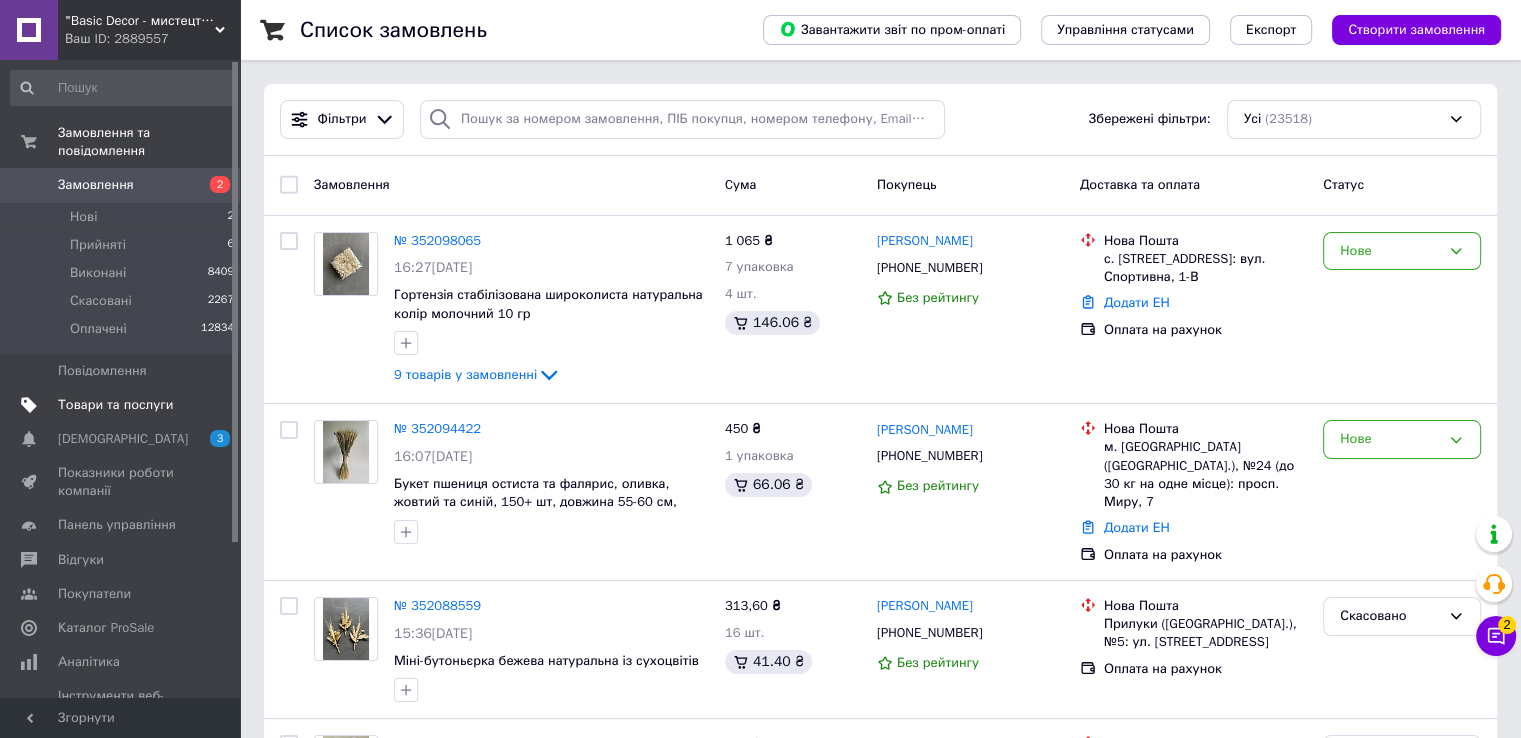 click on "Товари та послуги" at bounding box center (115, 405) 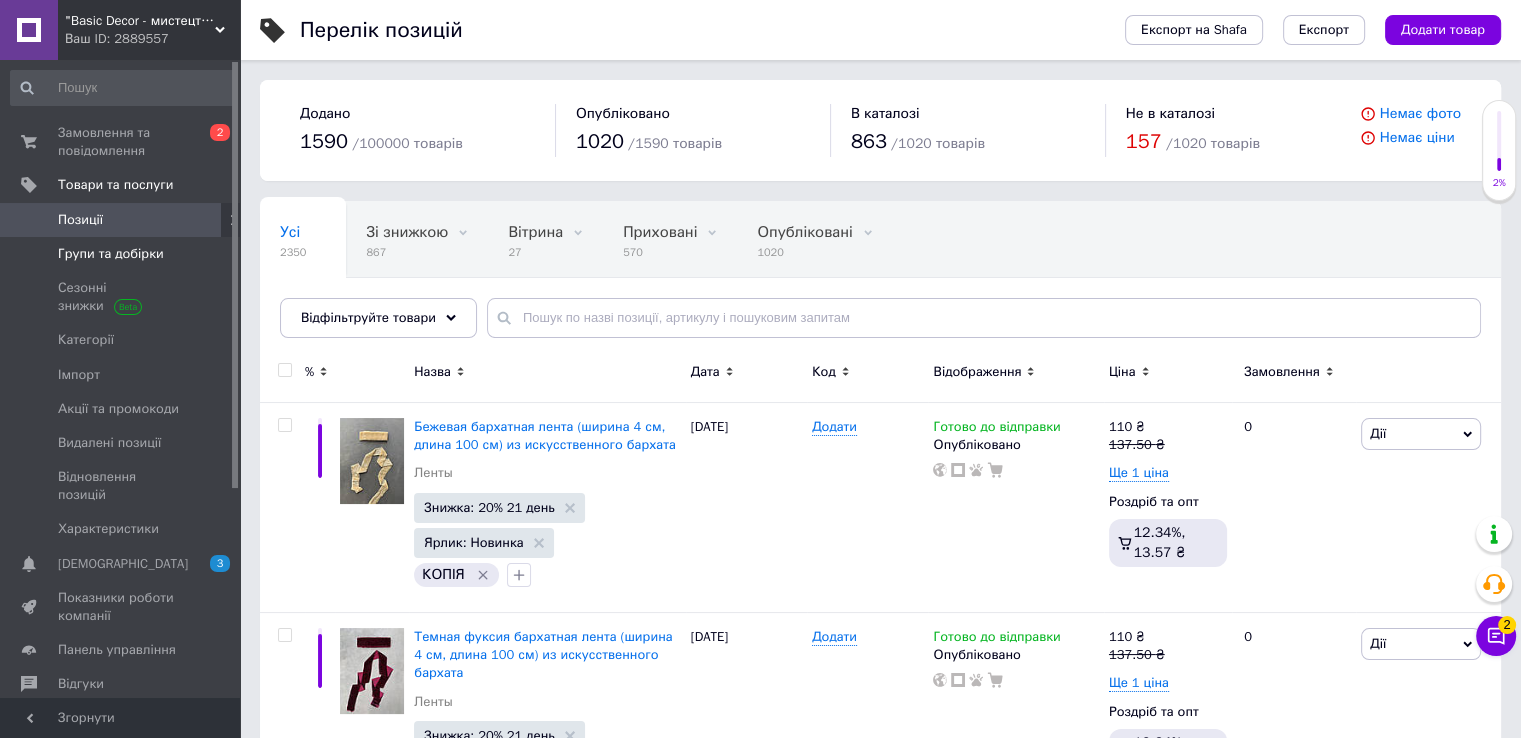 click on "Групи та добірки" at bounding box center [111, 254] 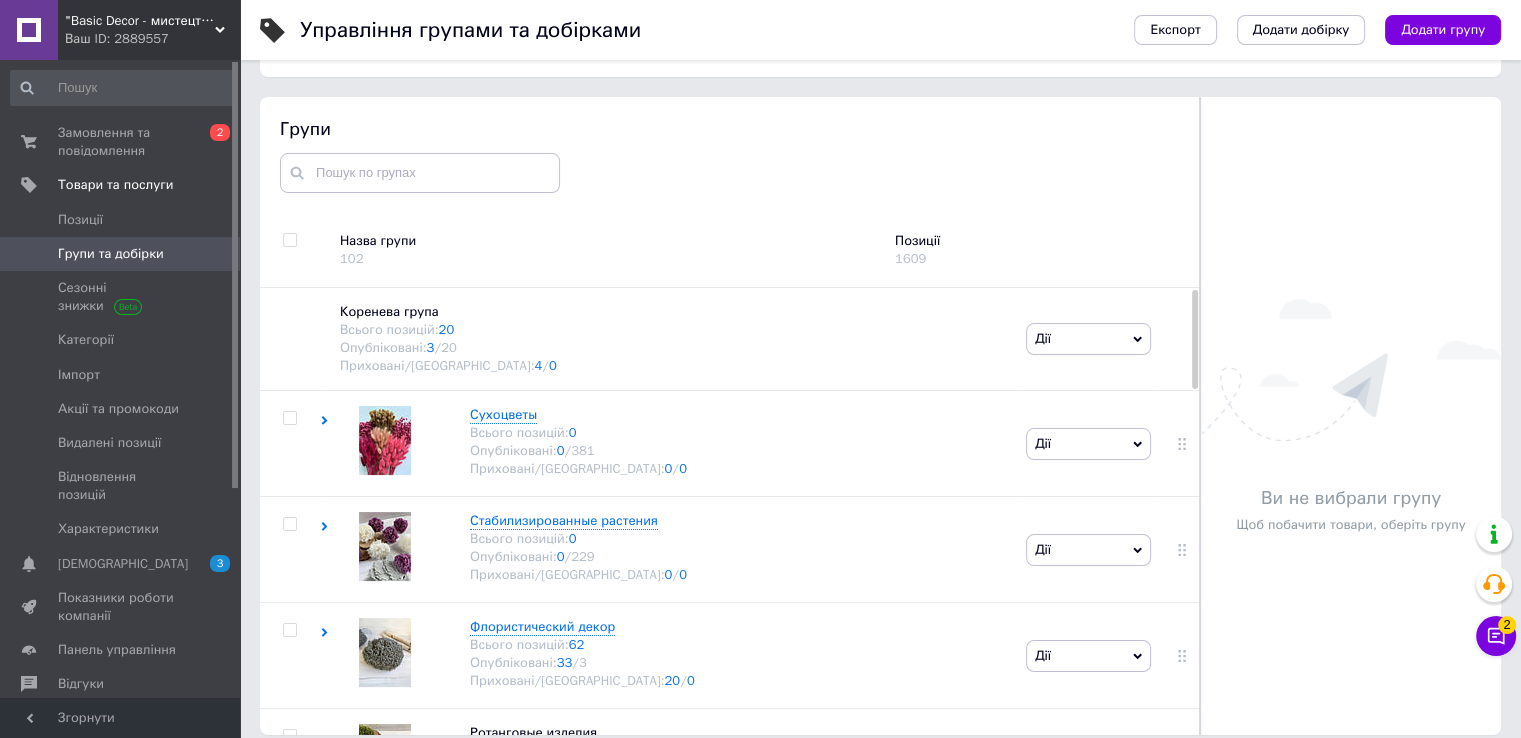 scroll, scrollTop: 113, scrollLeft: 0, axis: vertical 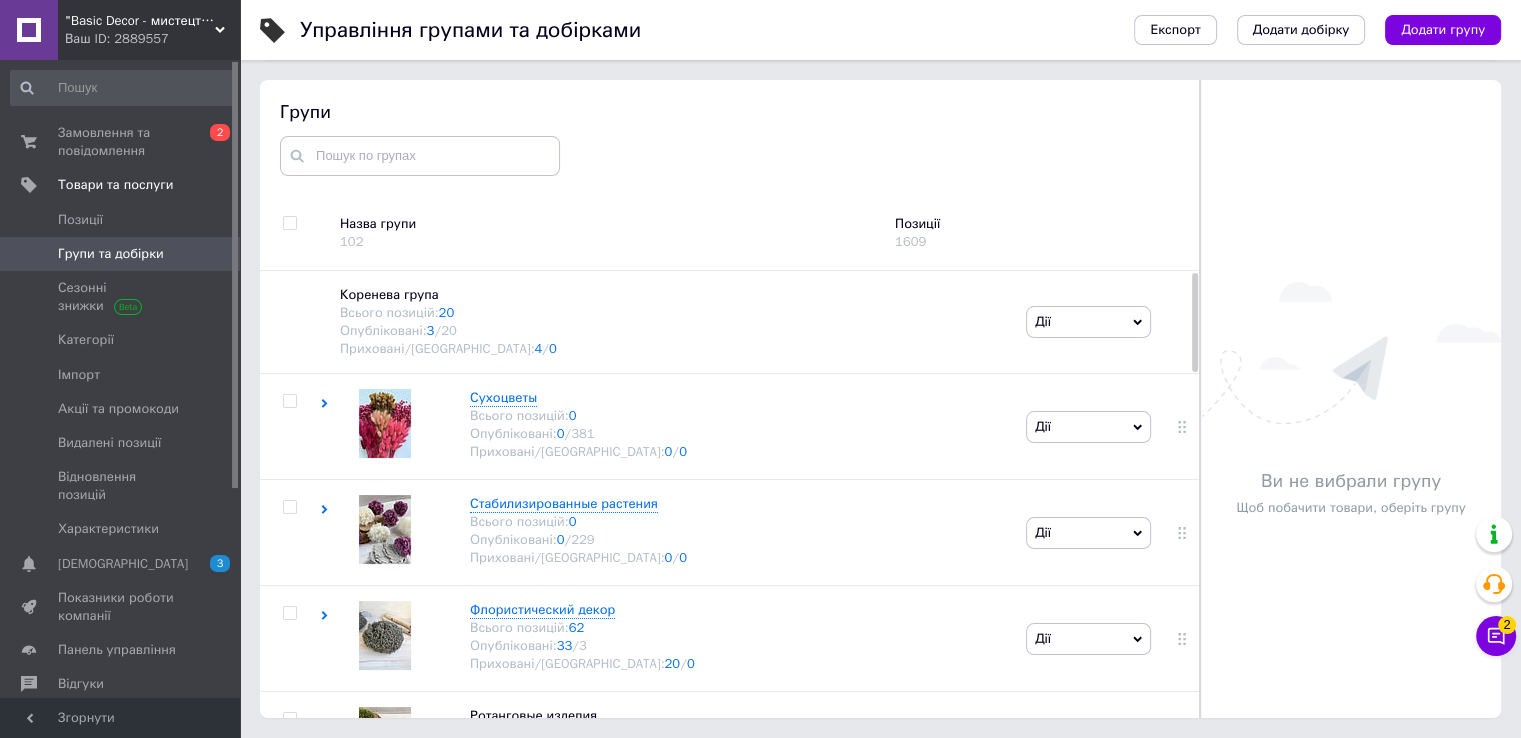 drag, startPoint x: 1190, startPoint y: 352, endPoint x: 1192, endPoint y: 428, distance: 76.02631 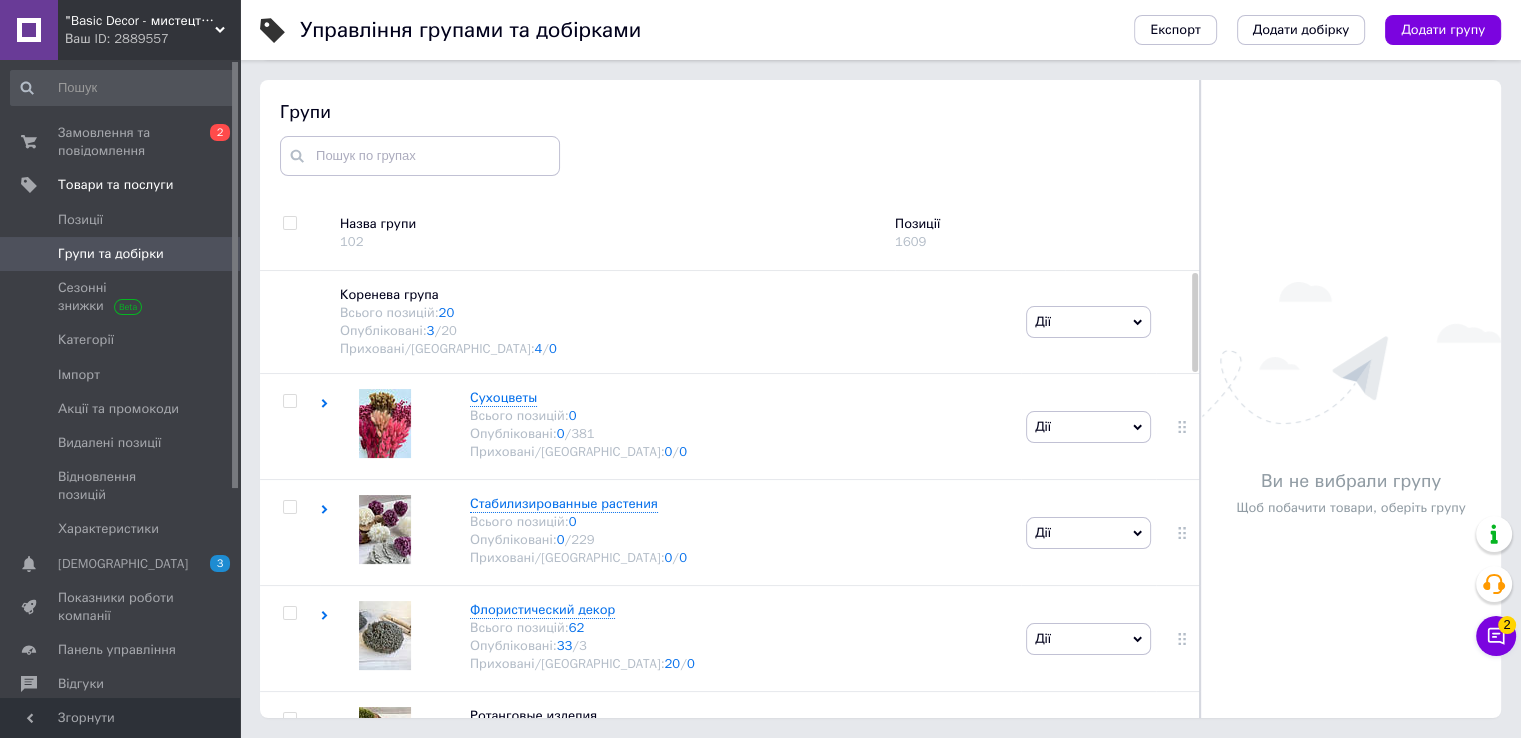 click on "Коренева група Всього позицій:  20 Опубліковані:  3  /  20 Приховані/Видалені:  4  /  0 Дії Додати підгрупу Додати товар Сухоцветы Всього позицій:  0 Опубліковані:  0  /  381 Приховані/Видалені:  0  /  0 Дії Приховати групу Редагувати групу Додати підгрупу Додати товар Видалити групу Стабилизированные растения Всього позицій:  0 Опубліковані:  0  /  229 Приховані/Видалені:  0  /  0 [PERSON_NAME] групу Редагувати групу Додати підгрупу Додати товар Видалити групу Флористический декор Всього позицій:  62 Опубліковані:  33  /  3 Приховані/Видалені:  20  /  0 [PERSON_NAME] групу 17 1 0 5" at bounding box center (730, 494) 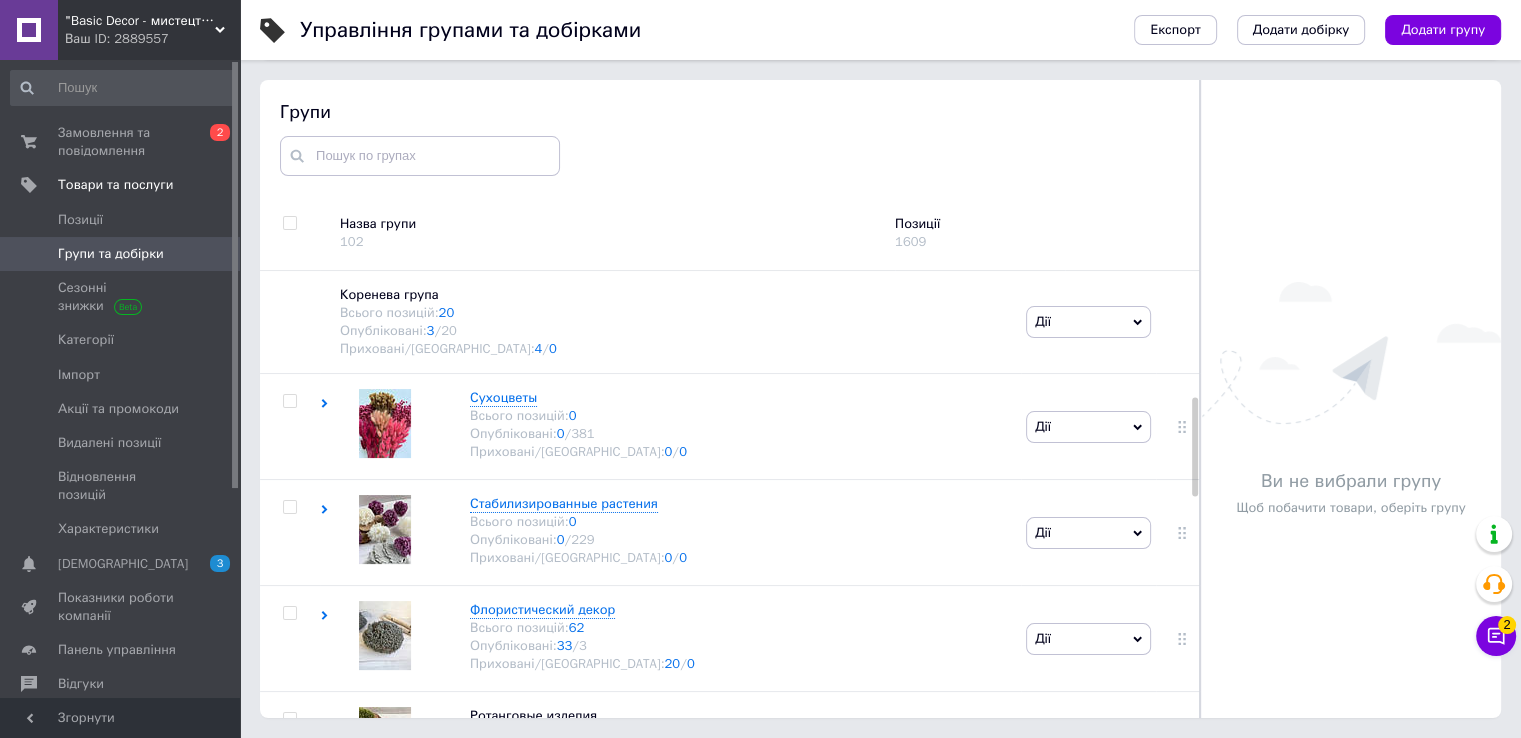scroll, scrollTop: 563, scrollLeft: 0, axis: vertical 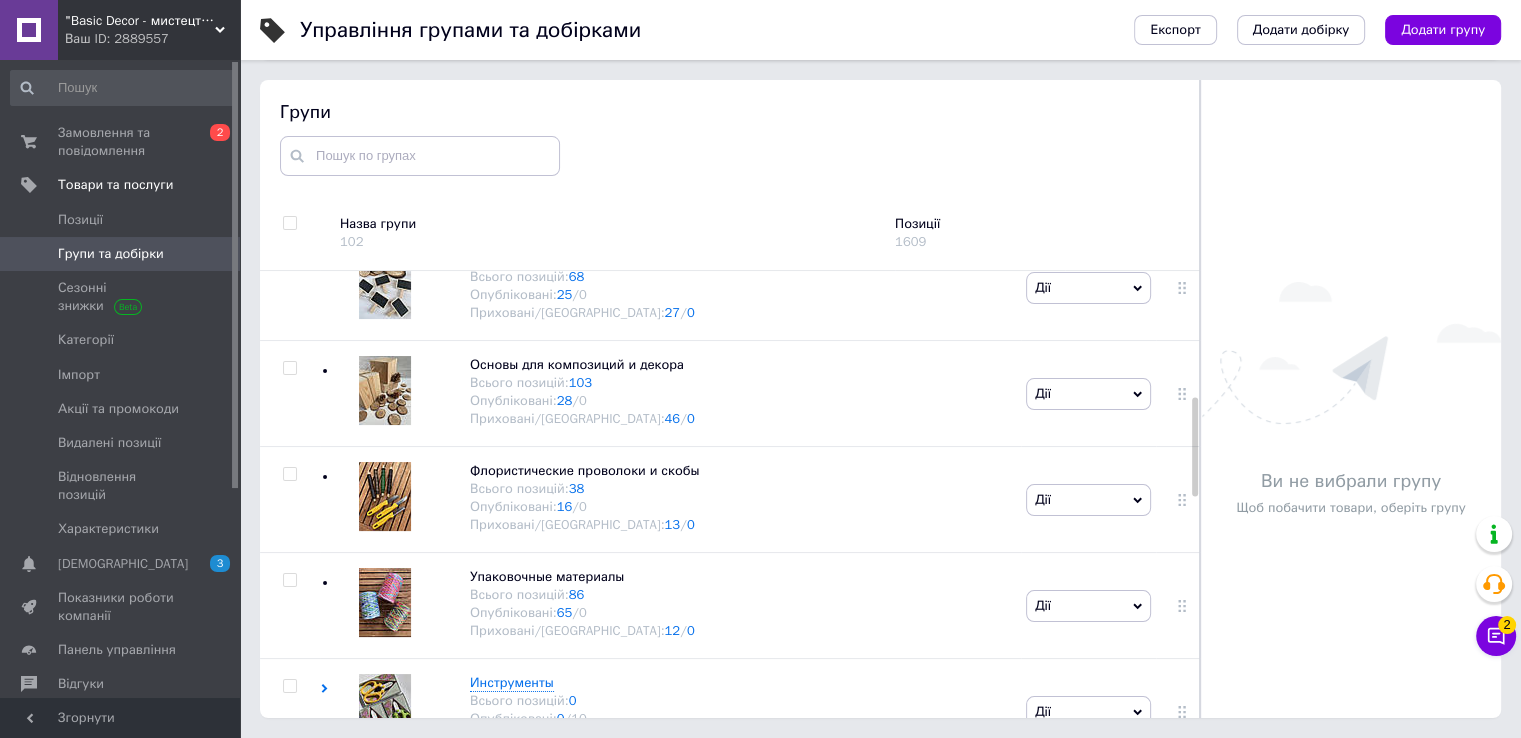 click at bounding box center [1195, 494] 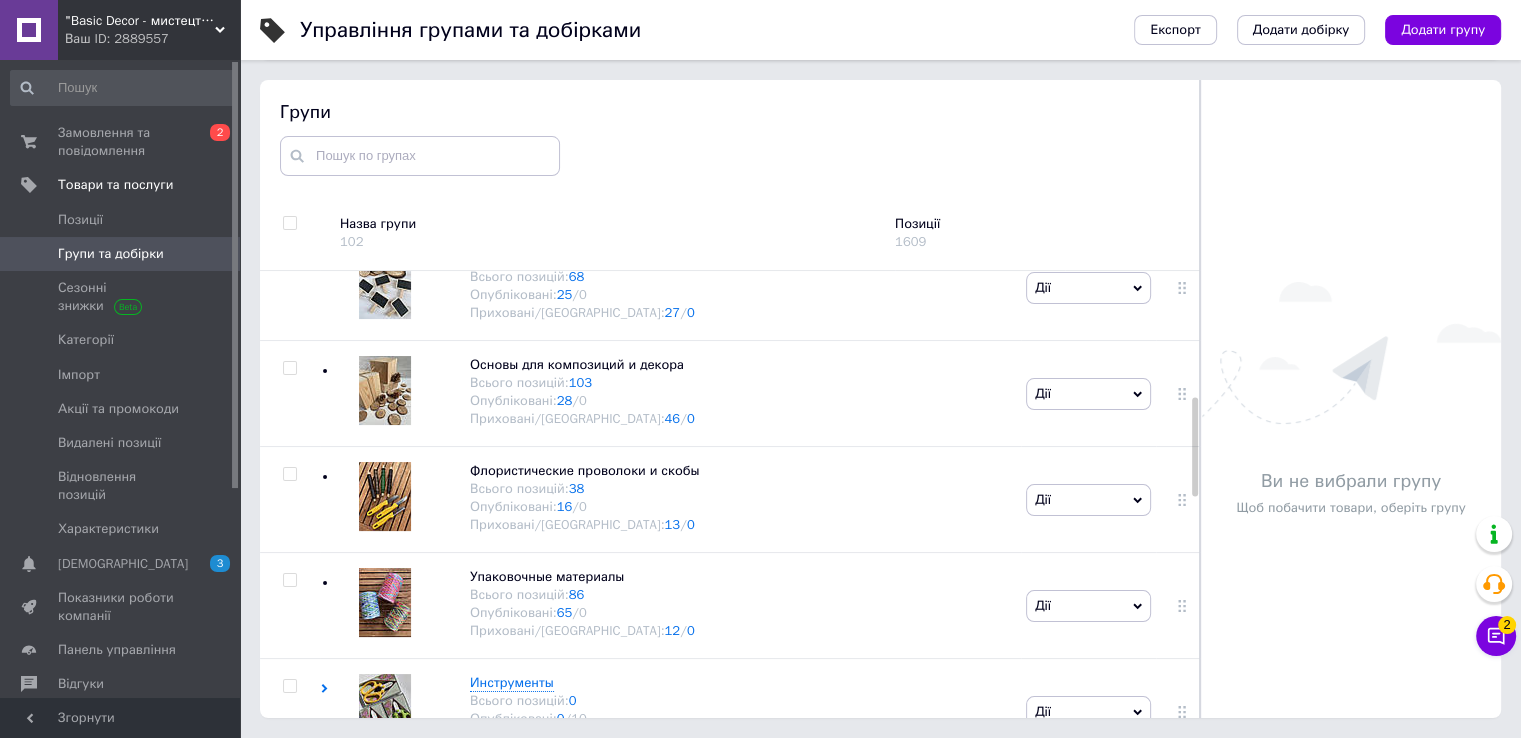 click at bounding box center [1199, 399] 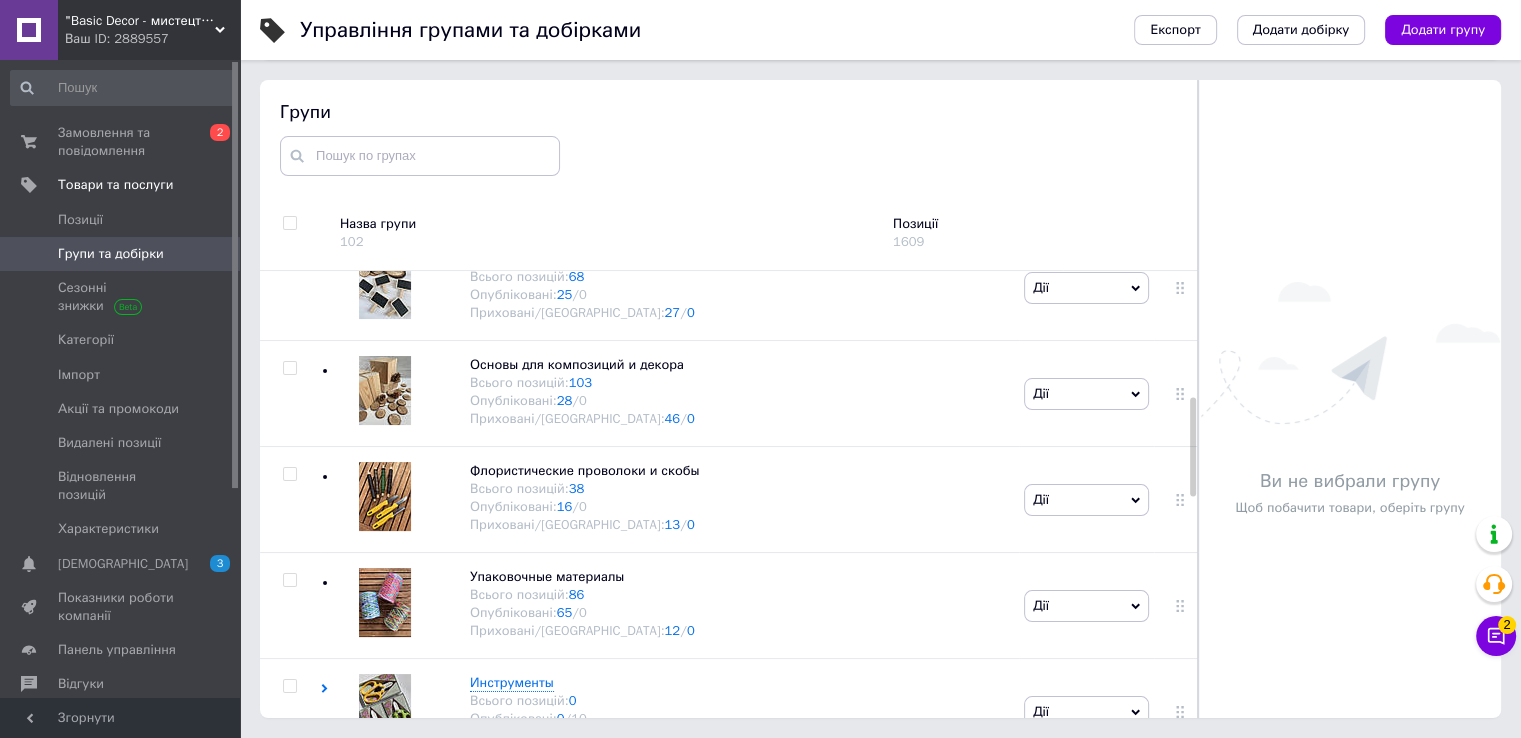 click at bounding box center [1197, 399] 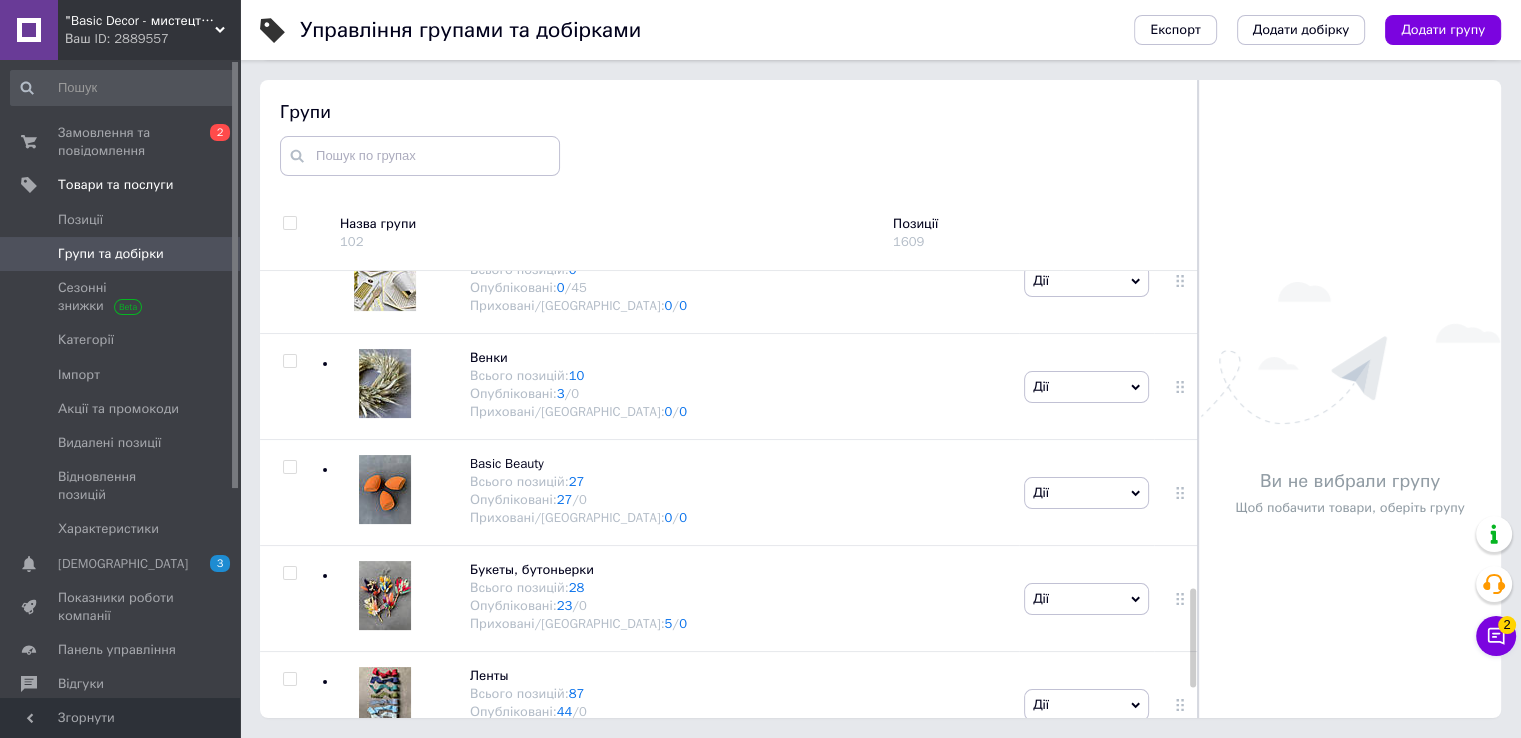 scroll, scrollTop: 1436, scrollLeft: 0, axis: vertical 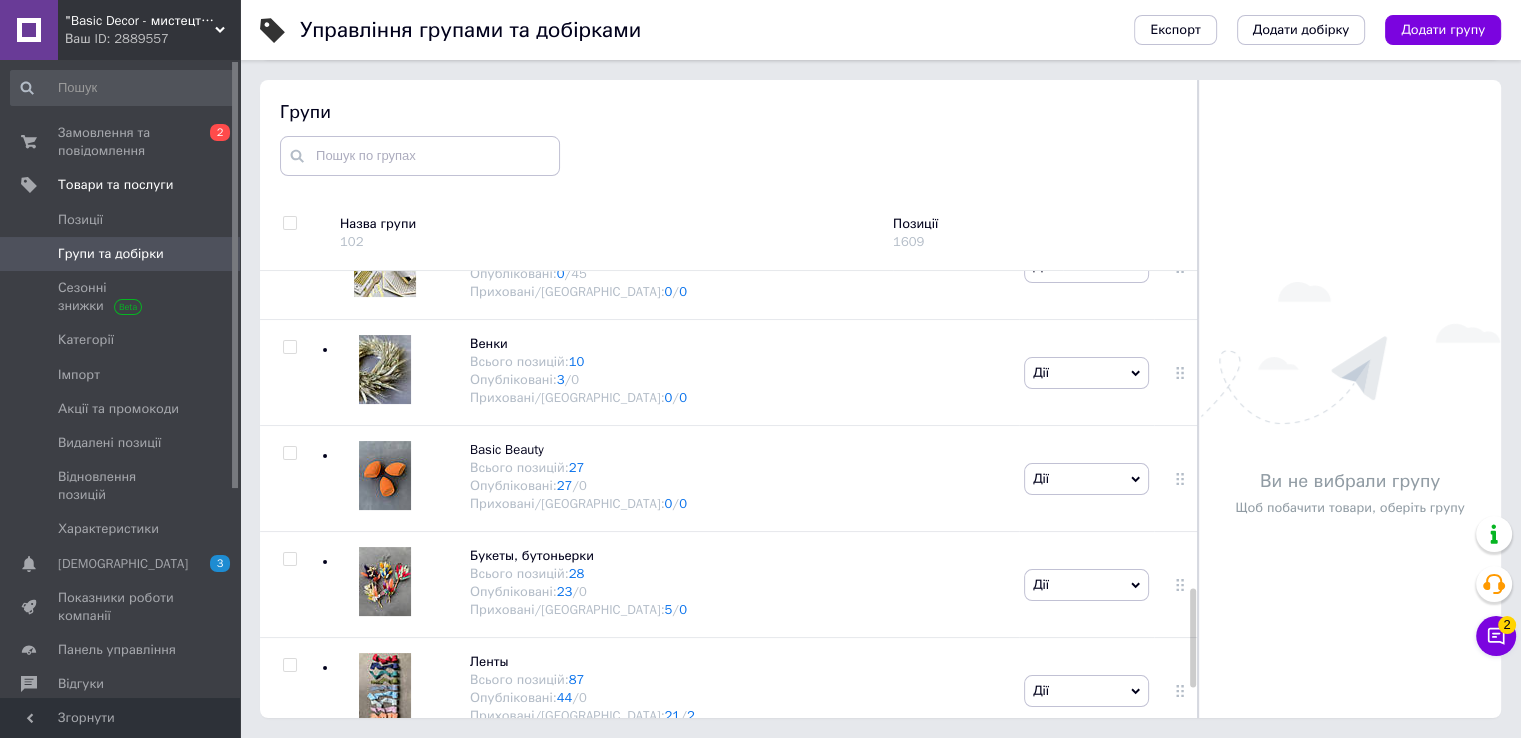 drag, startPoint x: 1191, startPoint y: 484, endPoint x: 1209, endPoint y: 677, distance: 193.83755 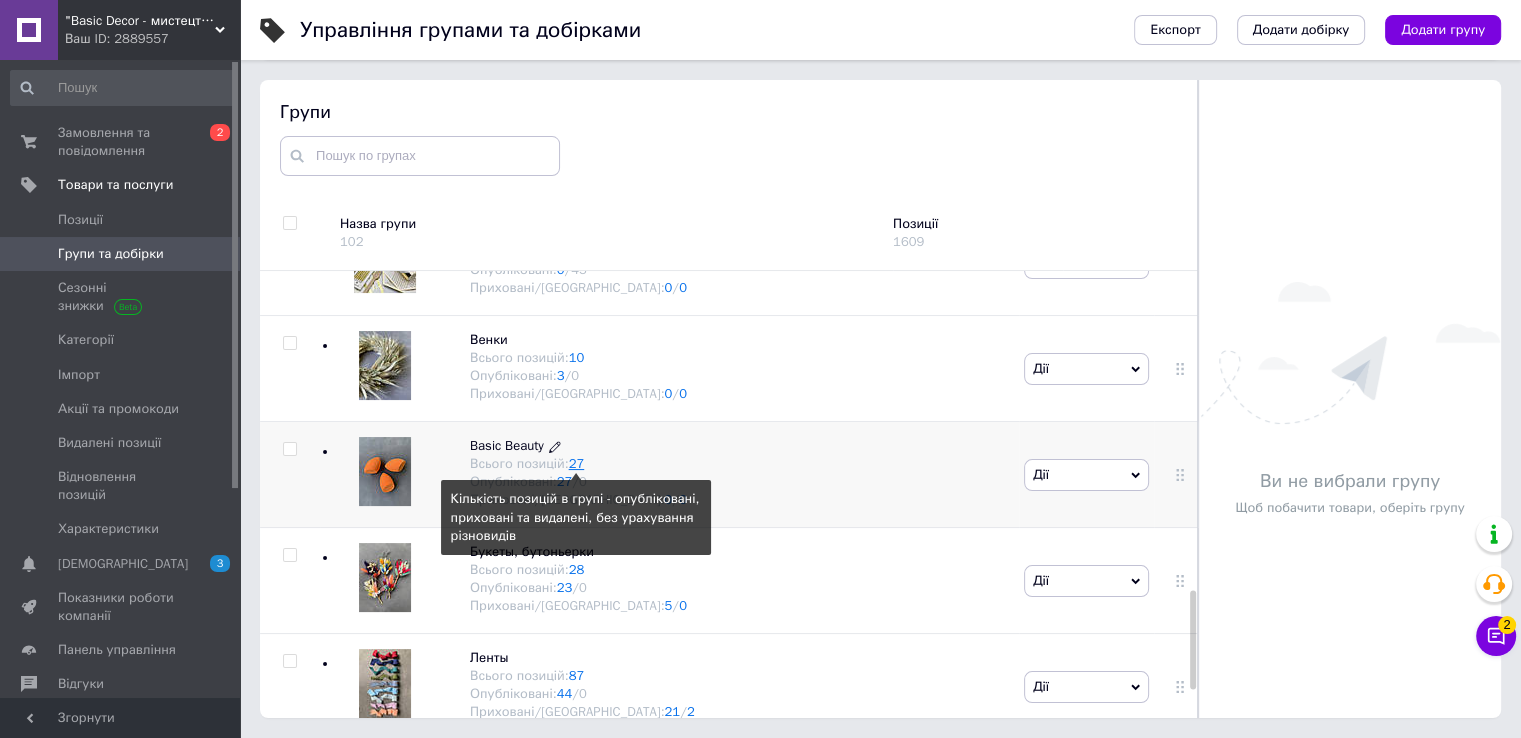 click on "27" at bounding box center (577, 463) 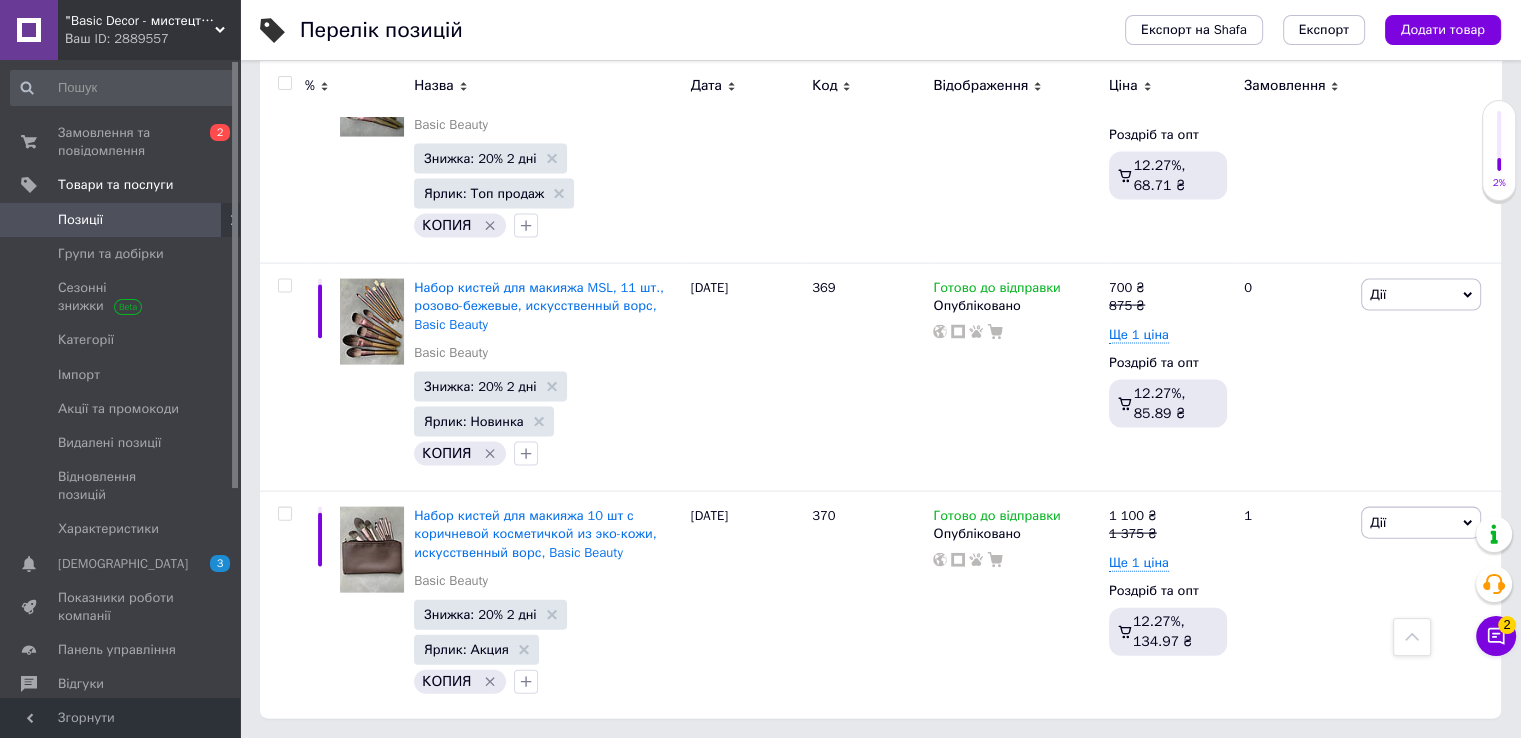 scroll, scrollTop: 4268, scrollLeft: 0, axis: vertical 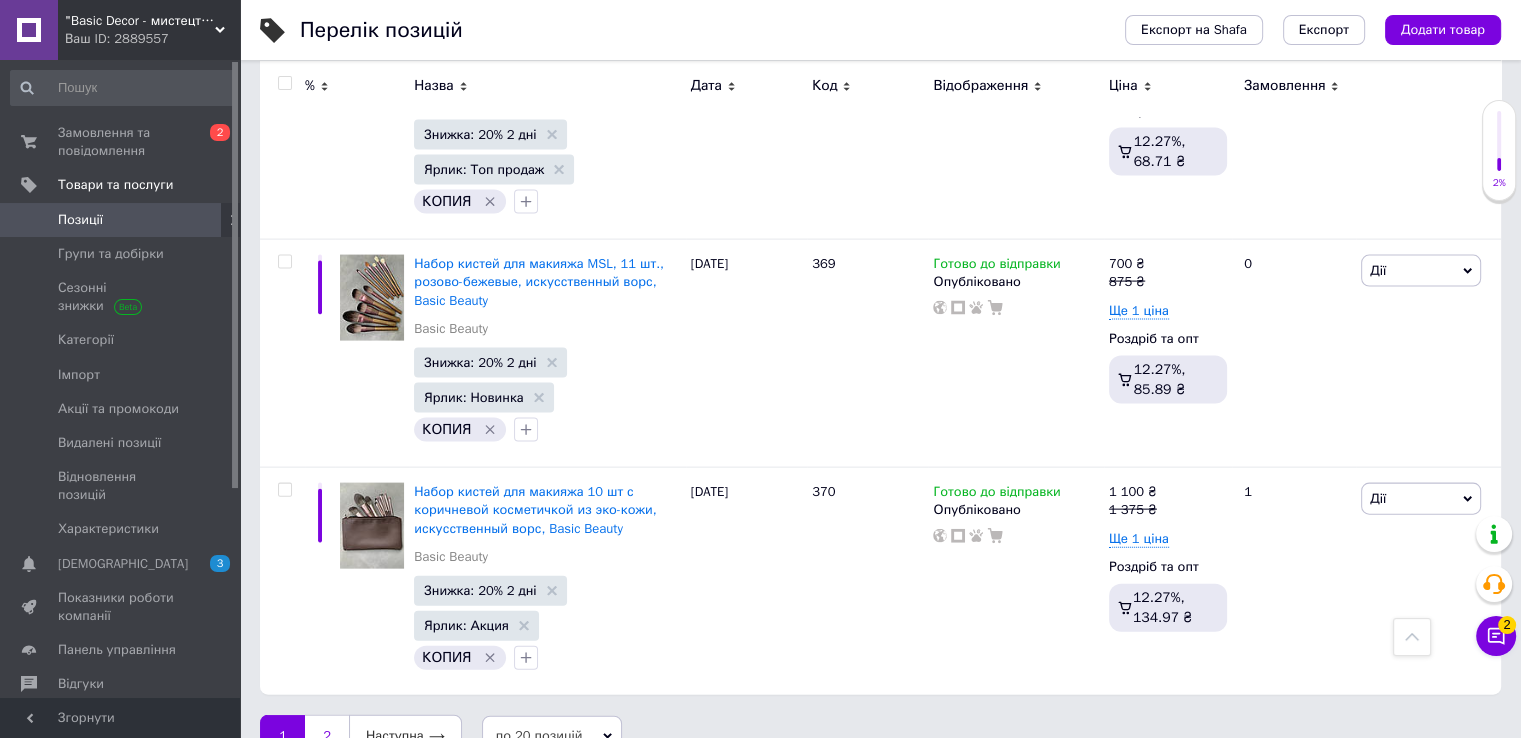 click on "2" at bounding box center (327, 736) 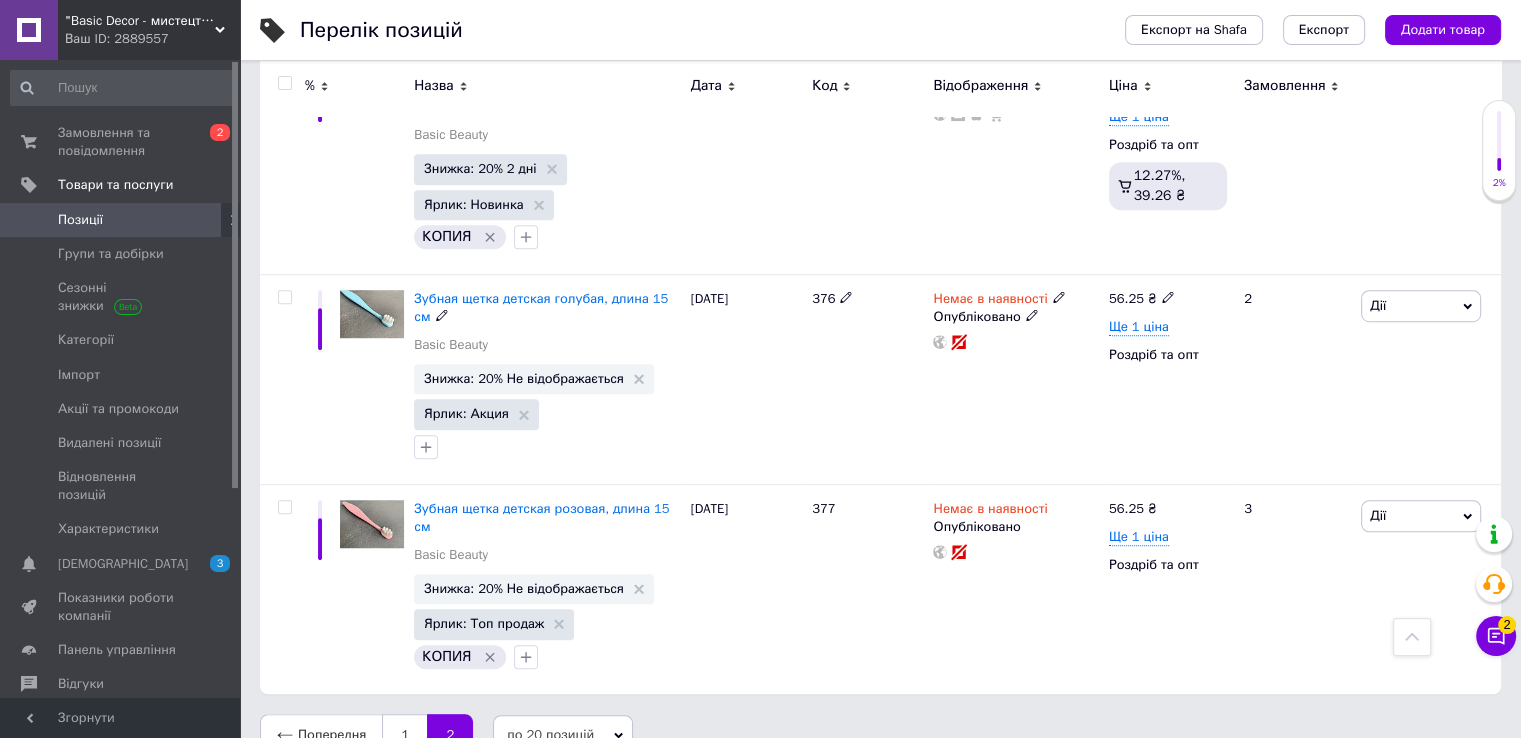 scroll, scrollTop: 1268, scrollLeft: 0, axis: vertical 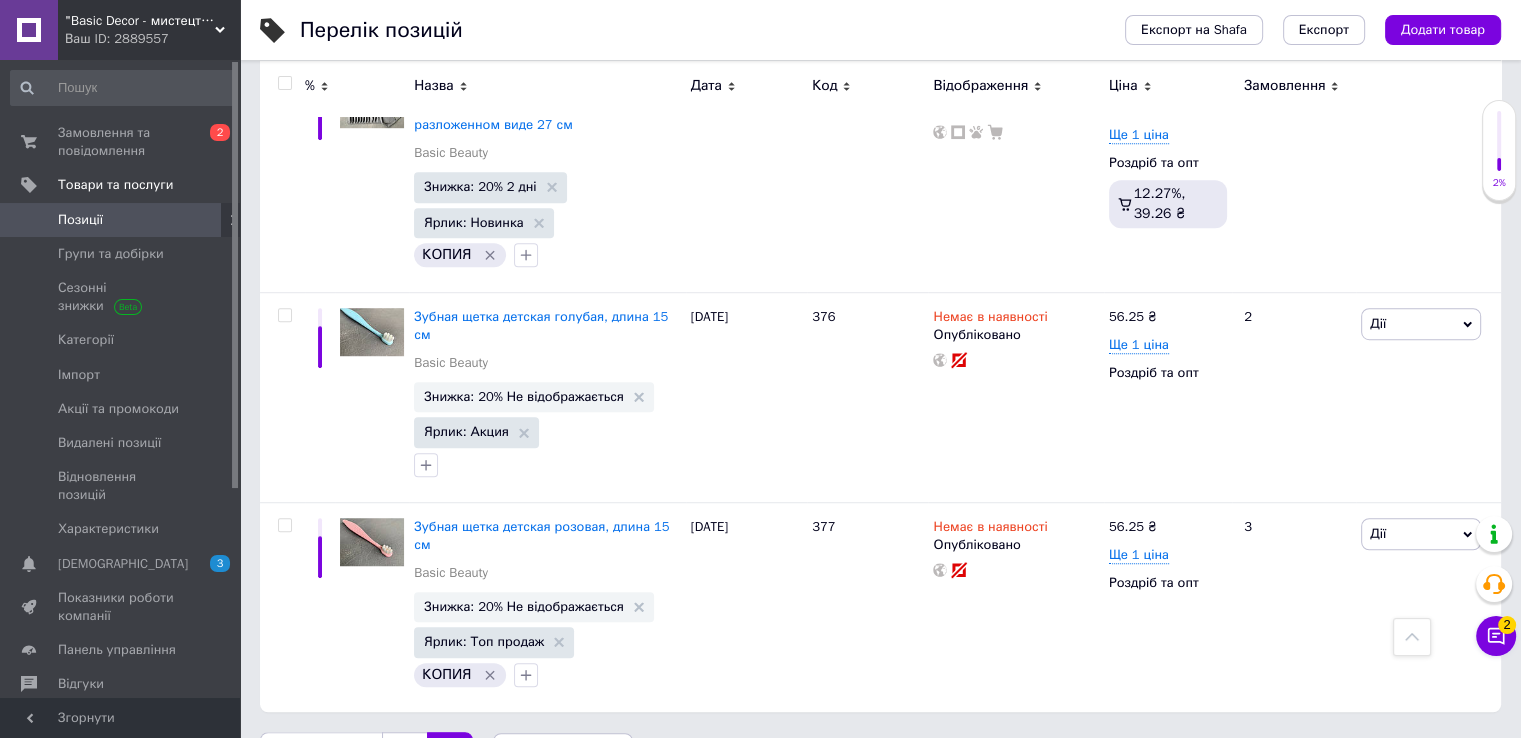 click on "Перелік позицій Експорт на Shafa Експорт Додати товар Додано 1590   / 100000   товарів Опубліковано 1020   / 1590   товарів В каталозі 863   / 1020   товарів Не в каталозі 157   / 1020   товарів Немає фото [PERSON_NAME] ціни Усі 2350 Зі знижкою 867 Видалити Редагувати Вітрина 27 Видалити Редагувати Приховані 570 Видалити Редагувати Опубліковані 1020 Видалити Редагувати Приховані 570 Видалити Редагувати Ok Відфільтровано...  Зберегти Нічого не знайдено Можливо, помилка у слові  або немає відповідностей за вашим запитом. Усі 2350 Зі знижкою 867 Вітрина 27 Приховані 570 Опубліковані 1020 Приховані 570 % Назва Код" at bounding box center [880, -237] 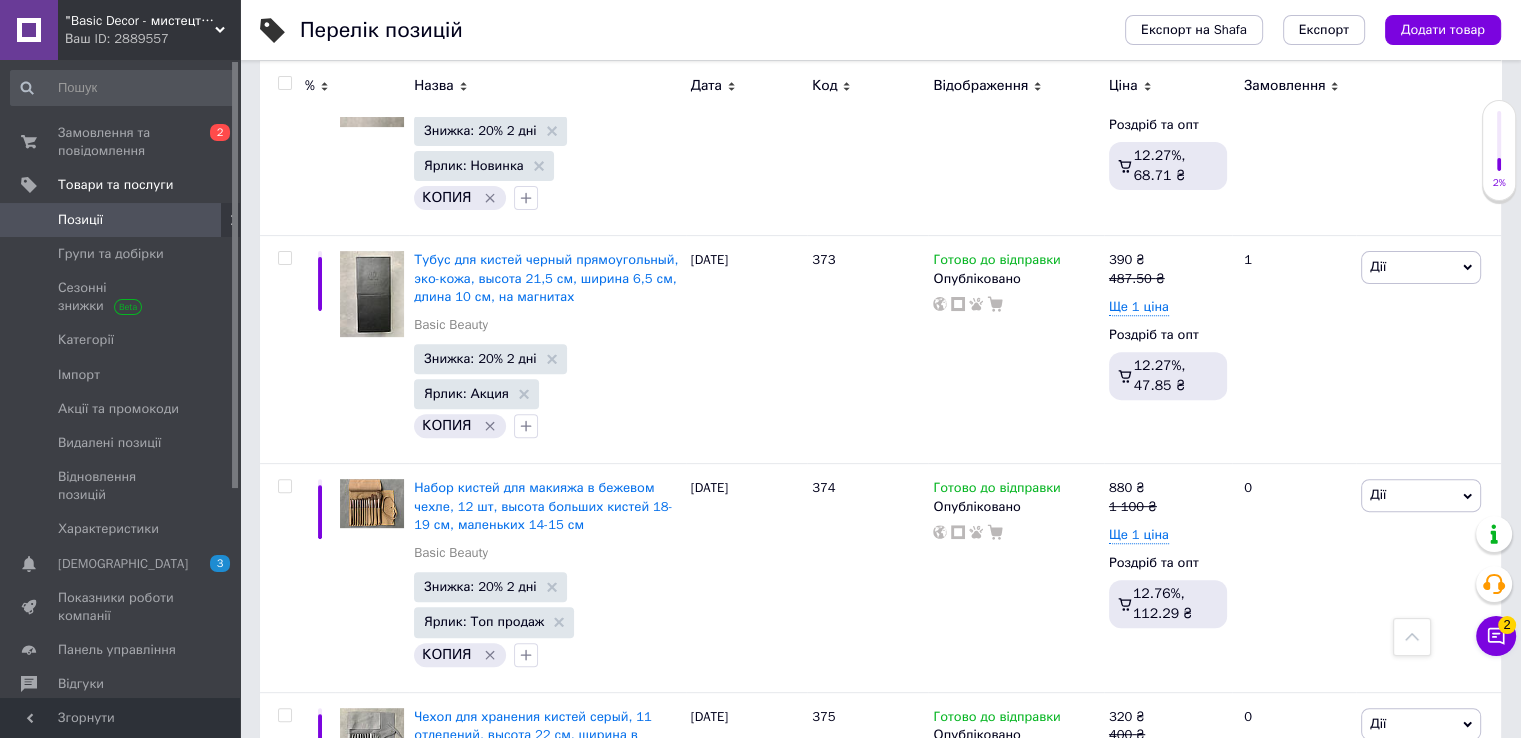 scroll, scrollTop: 636, scrollLeft: 0, axis: vertical 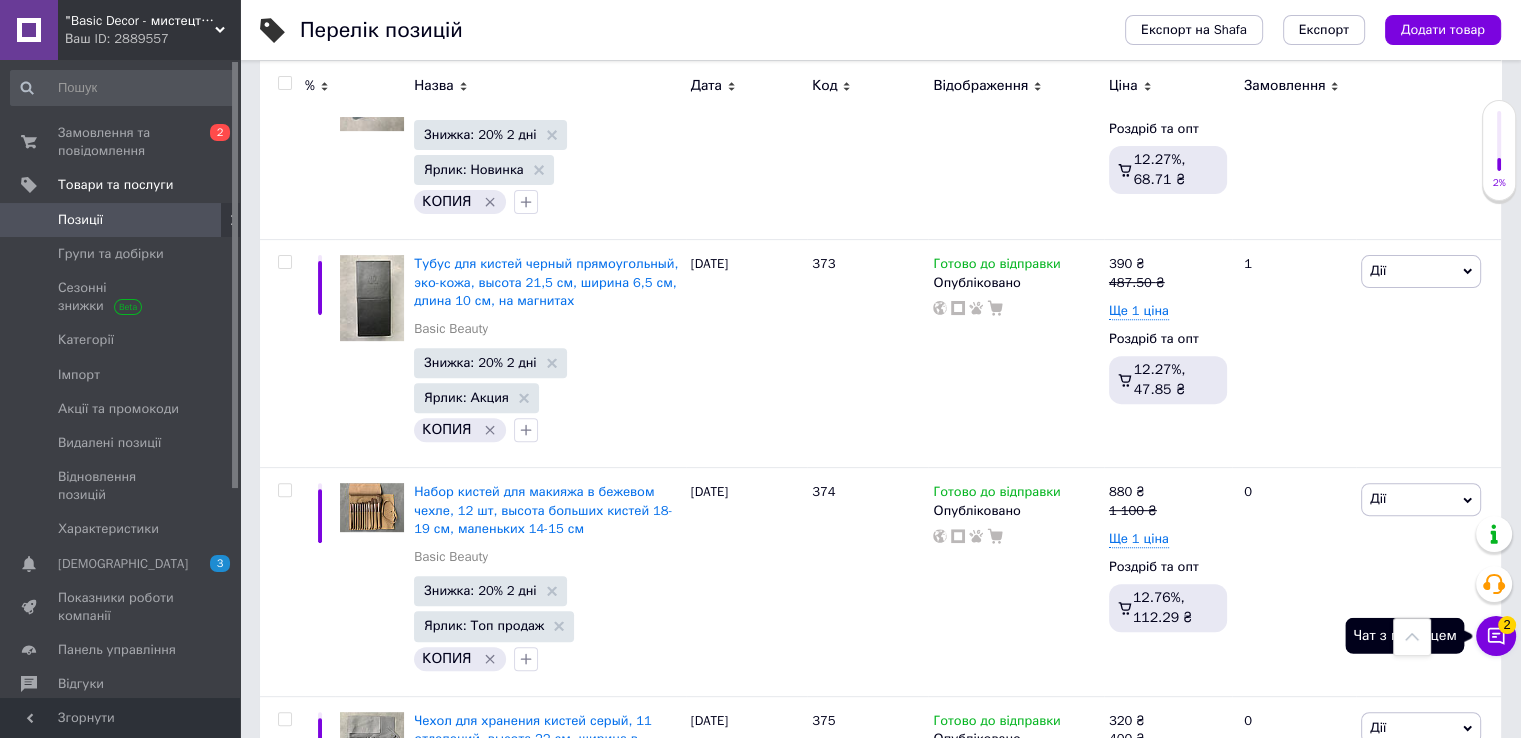 click 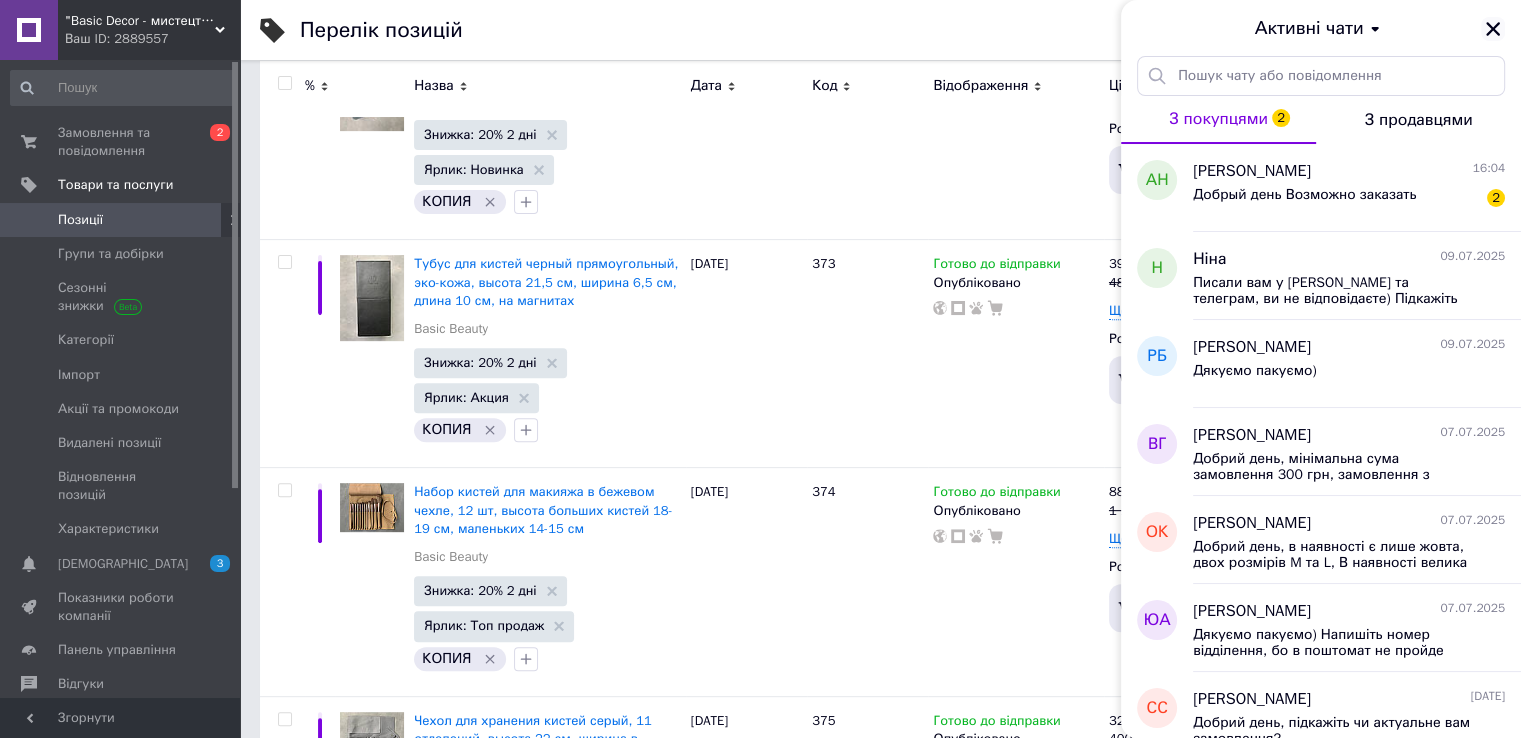 click 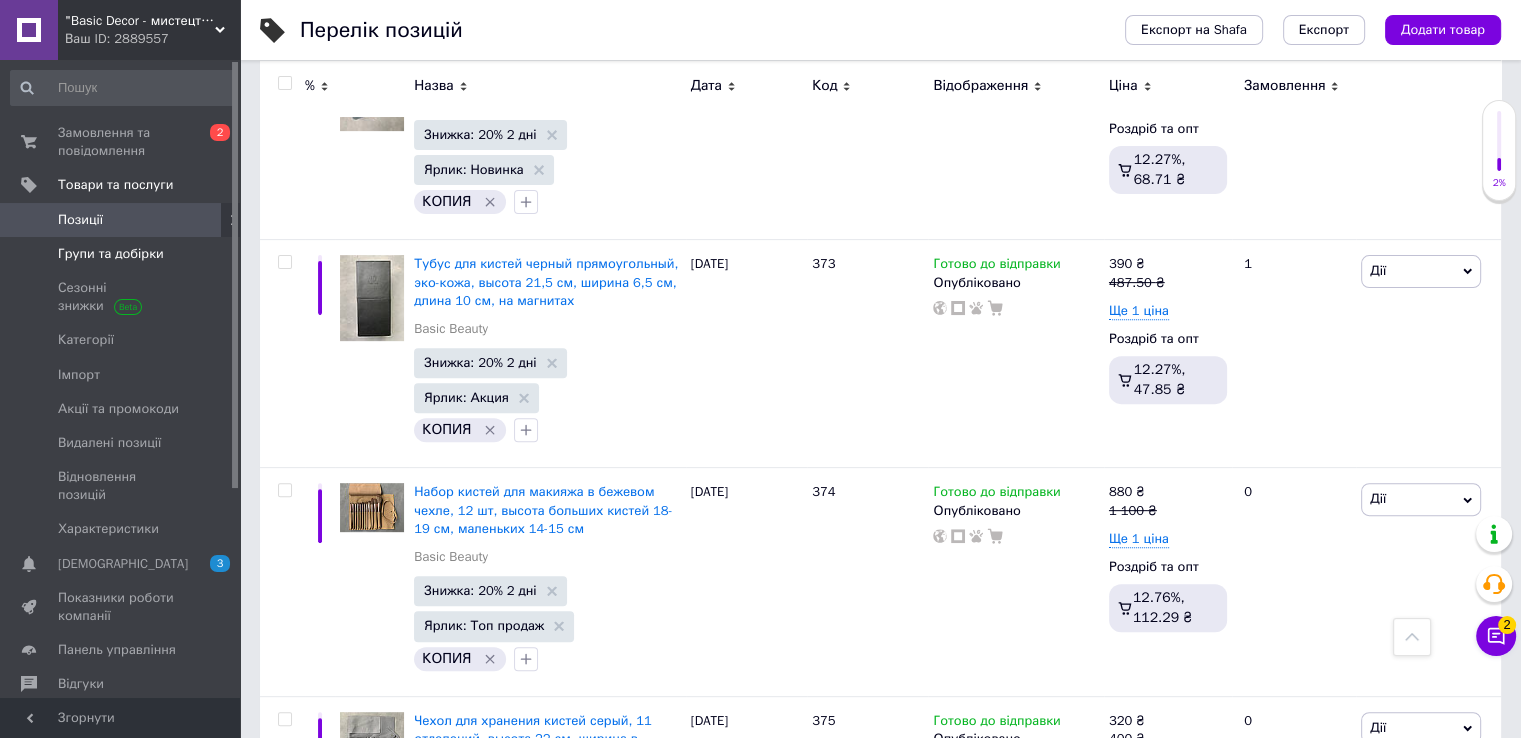 click on "Групи та добірки" at bounding box center [111, 254] 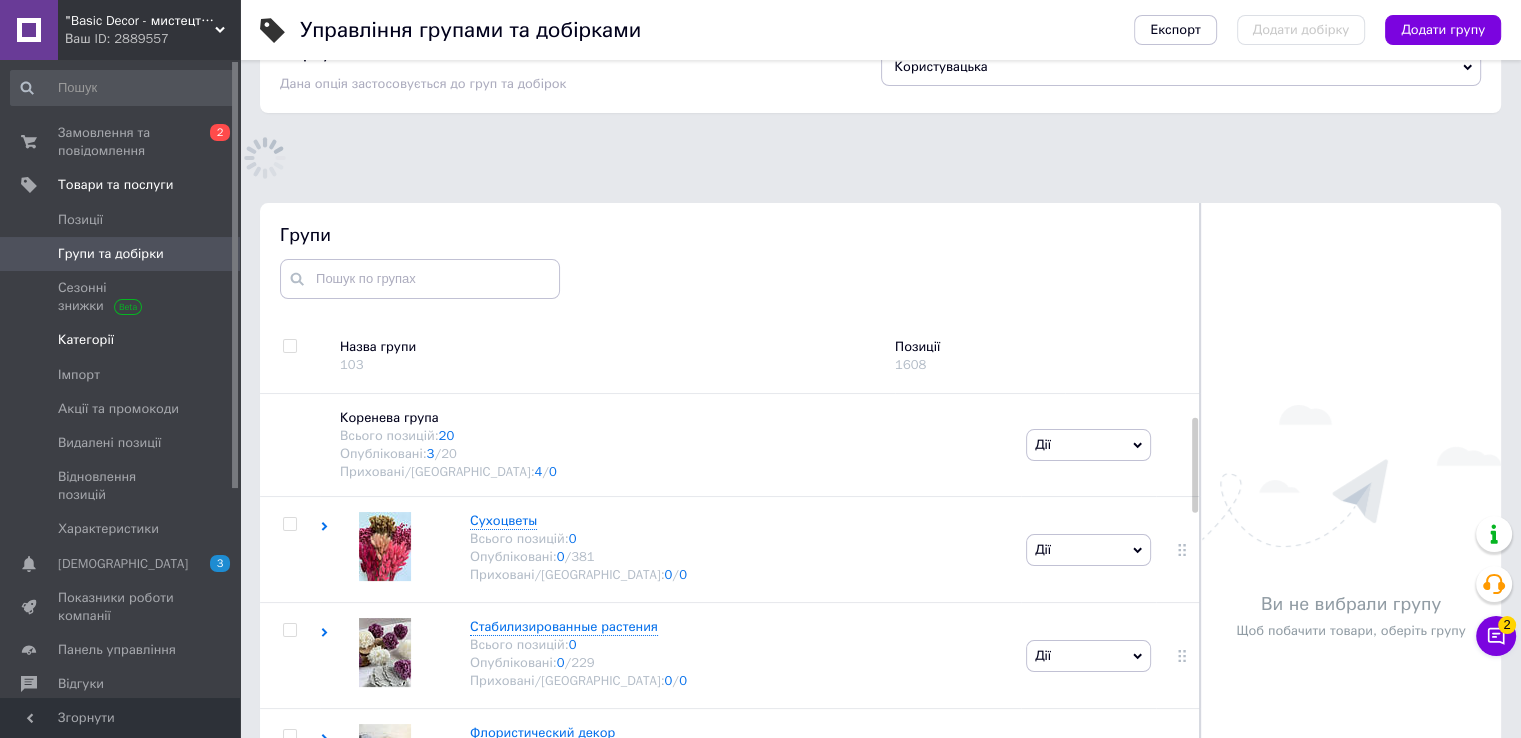 scroll, scrollTop: 155, scrollLeft: 0, axis: vertical 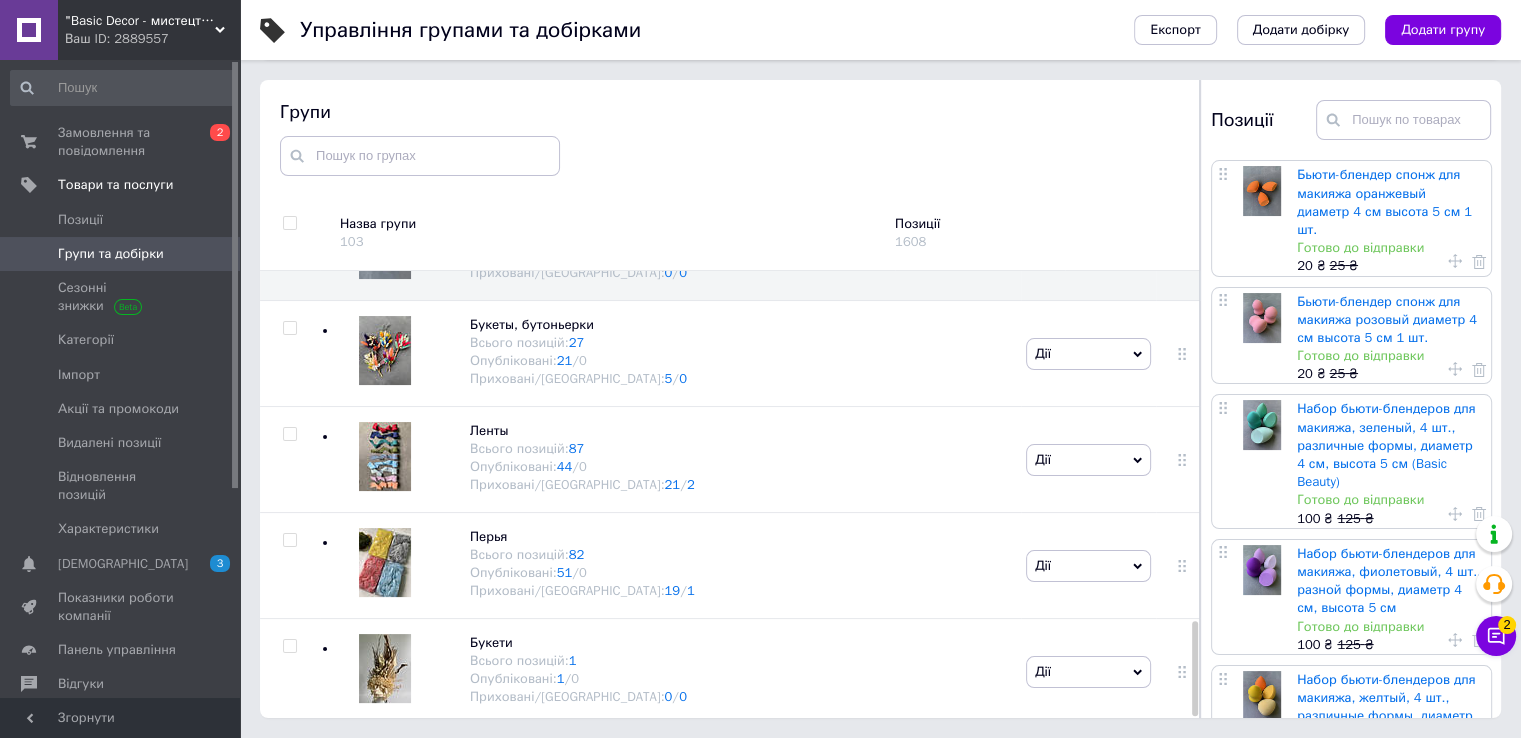 drag, startPoint x: 1192, startPoint y: 640, endPoint x: 1217, endPoint y: 755, distance: 117.68602 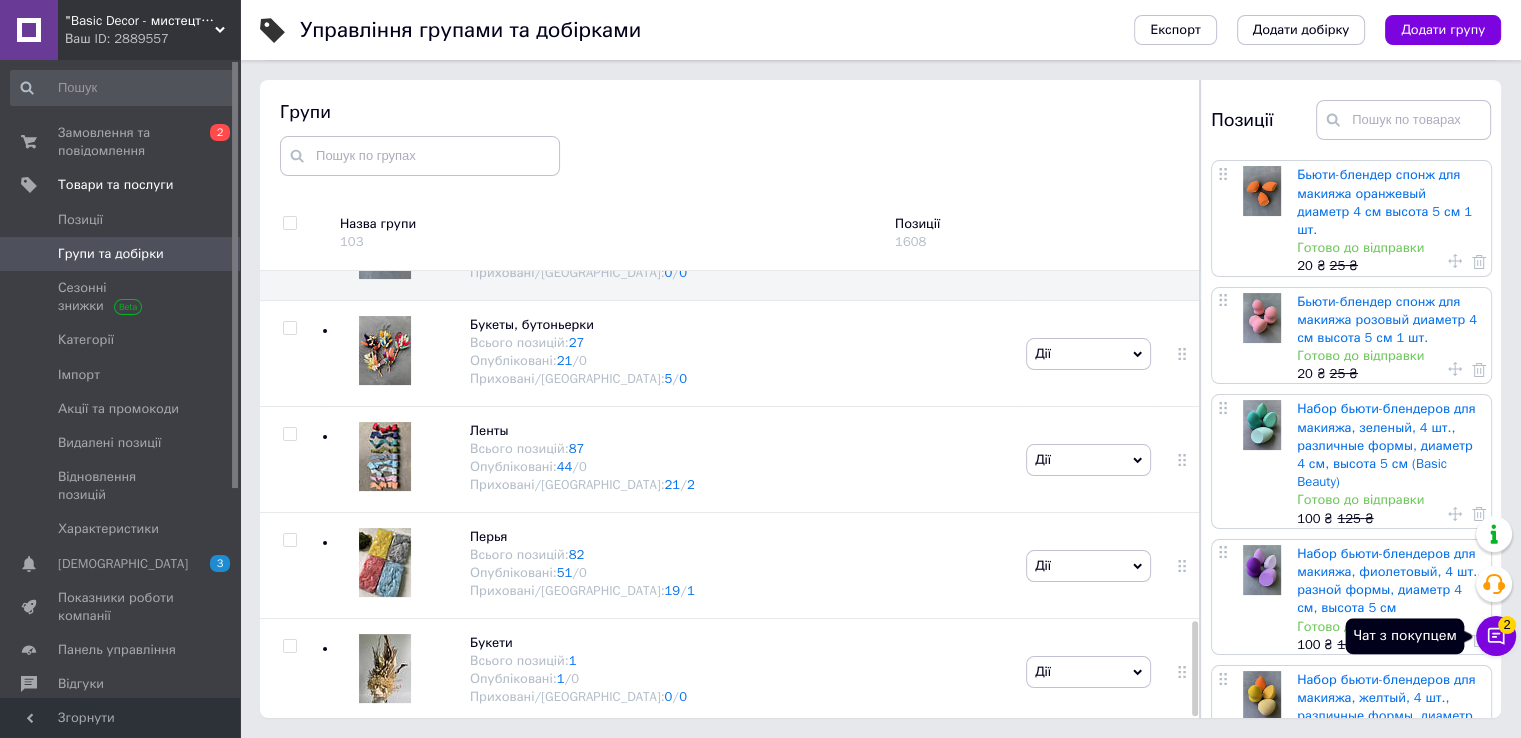 click 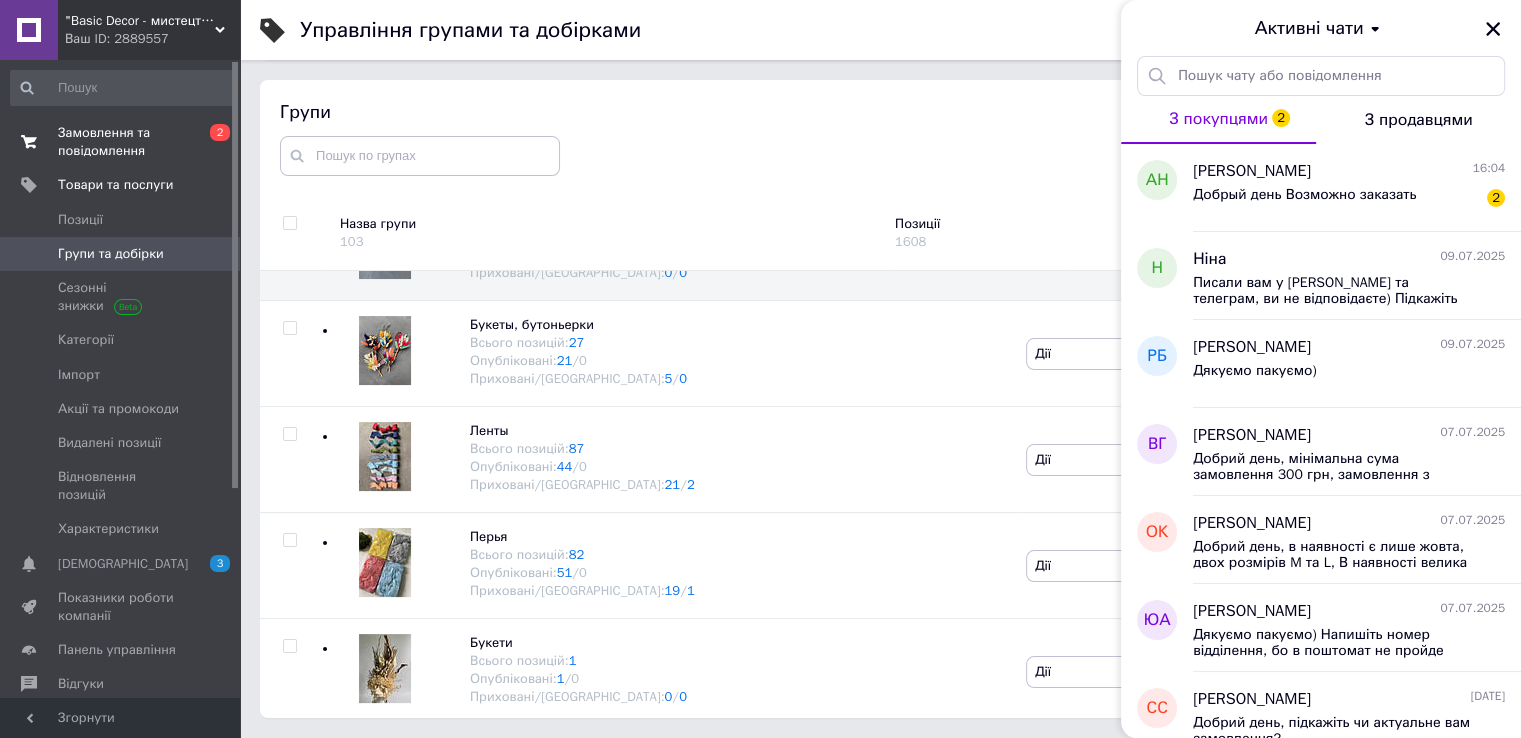 click on "Замовлення та повідомлення" at bounding box center (121, 142) 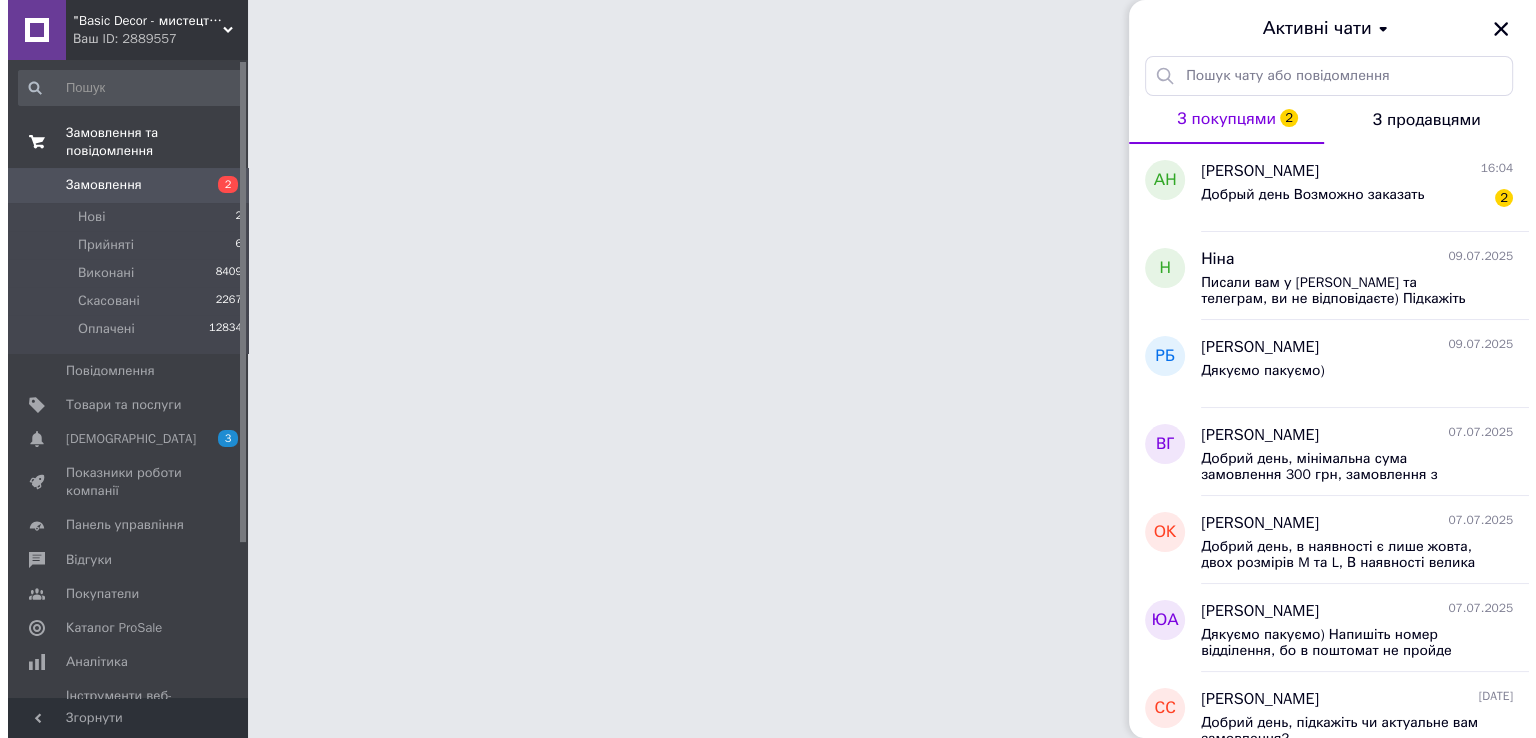 scroll, scrollTop: 0, scrollLeft: 0, axis: both 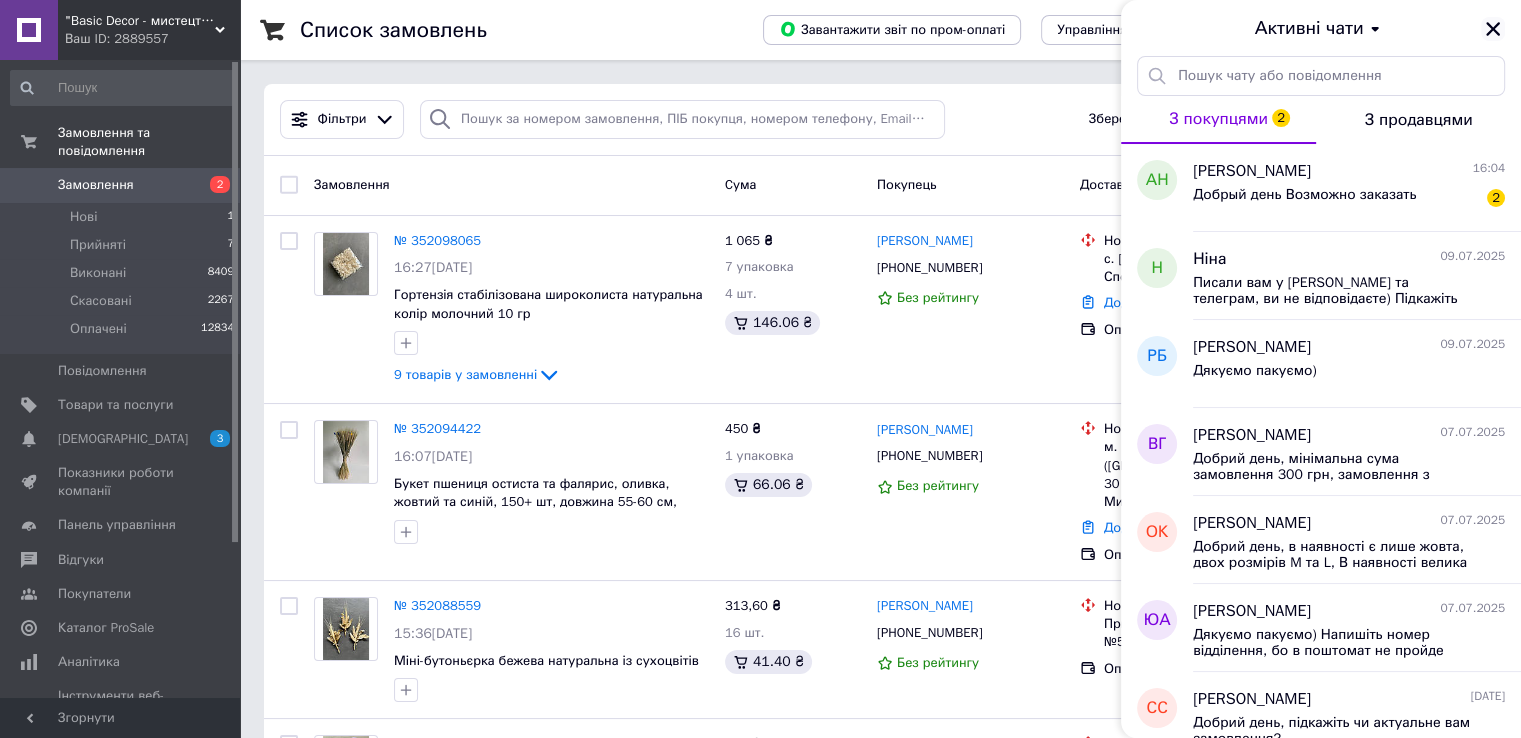 click 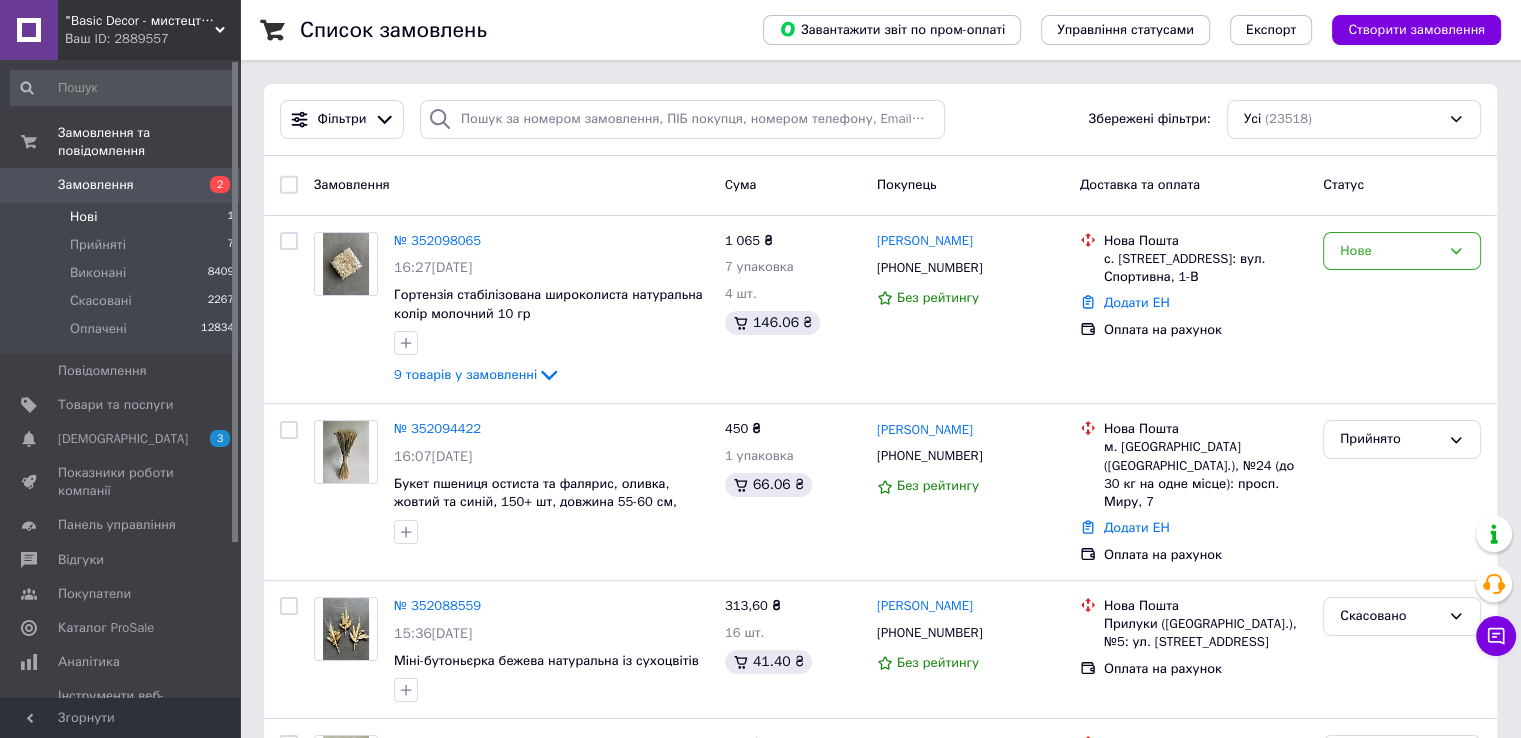 click on "Нові 1" at bounding box center (123, 217) 